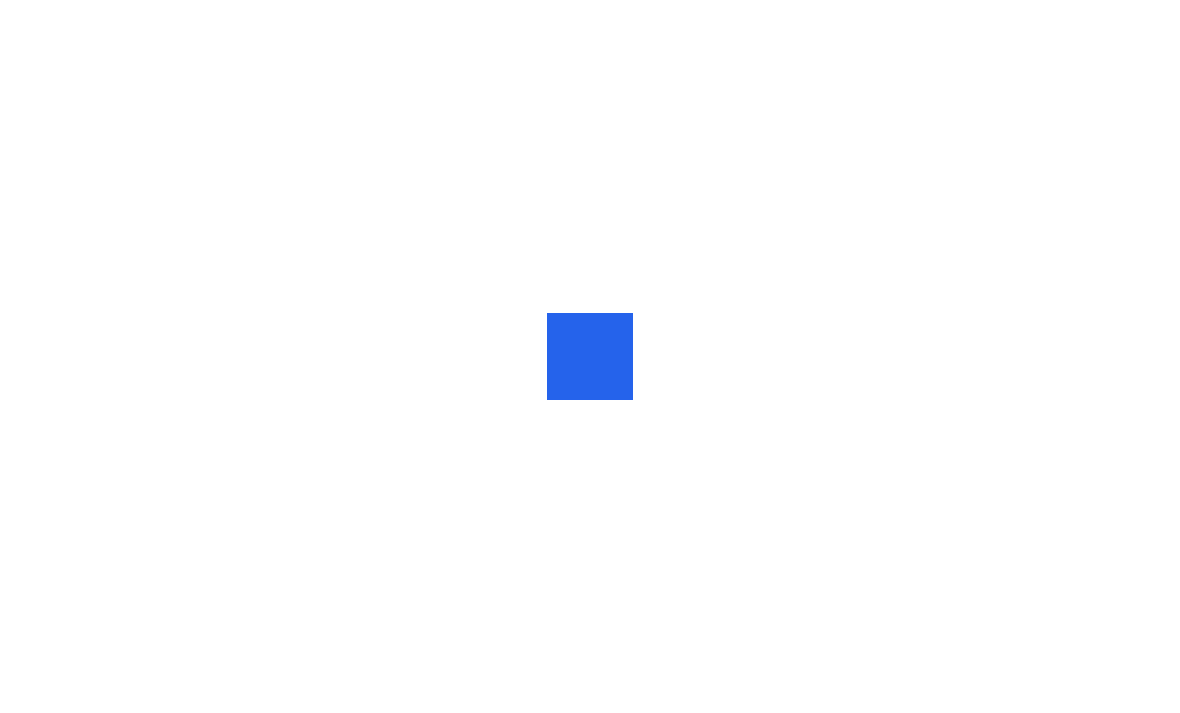 scroll, scrollTop: 0, scrollLeft: 0, axis: both 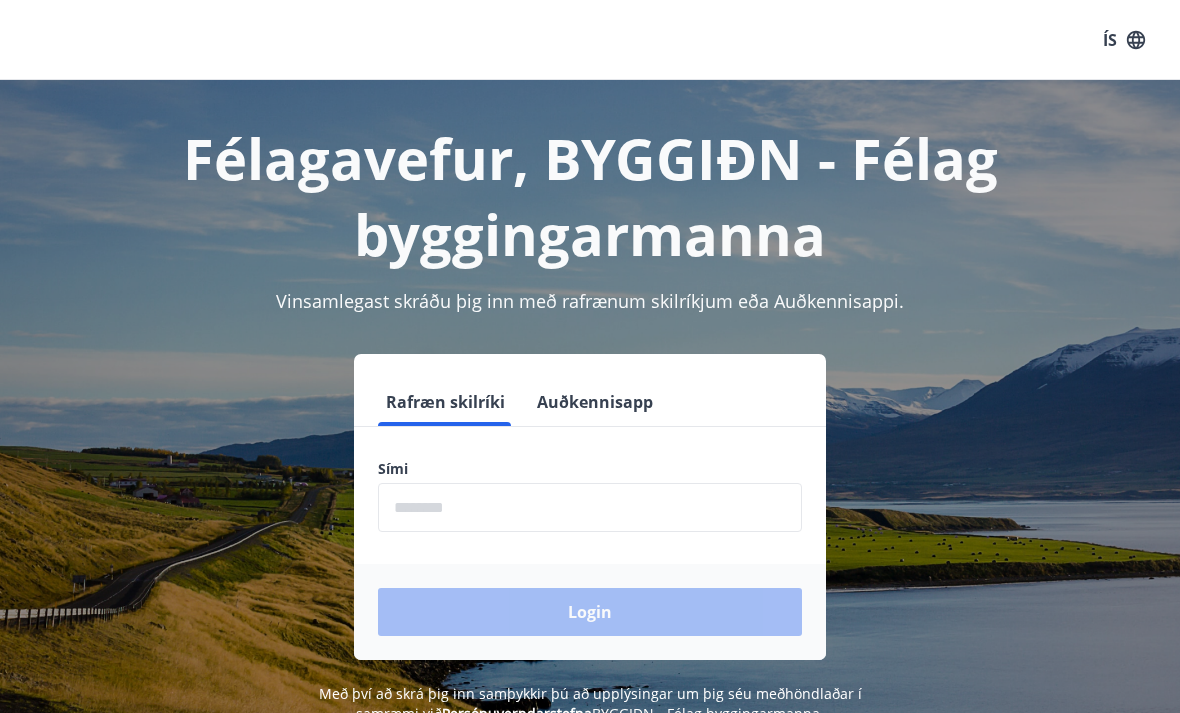 click at bounding box center (590, 507) 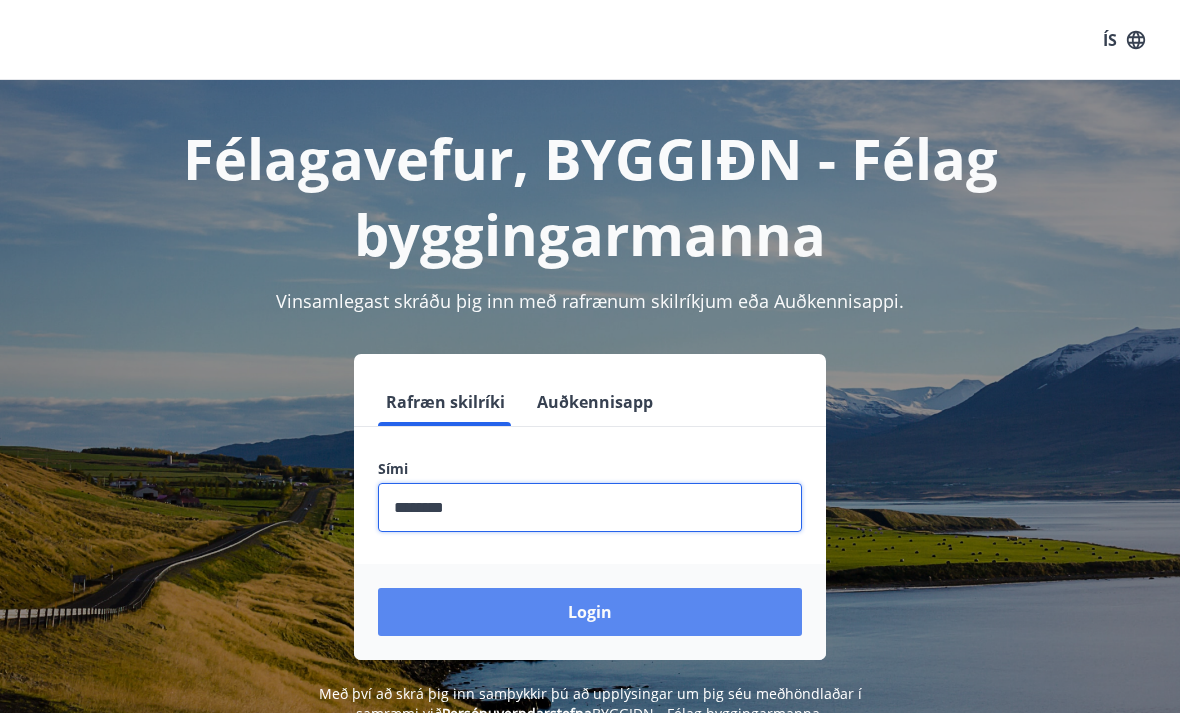 type on "********" 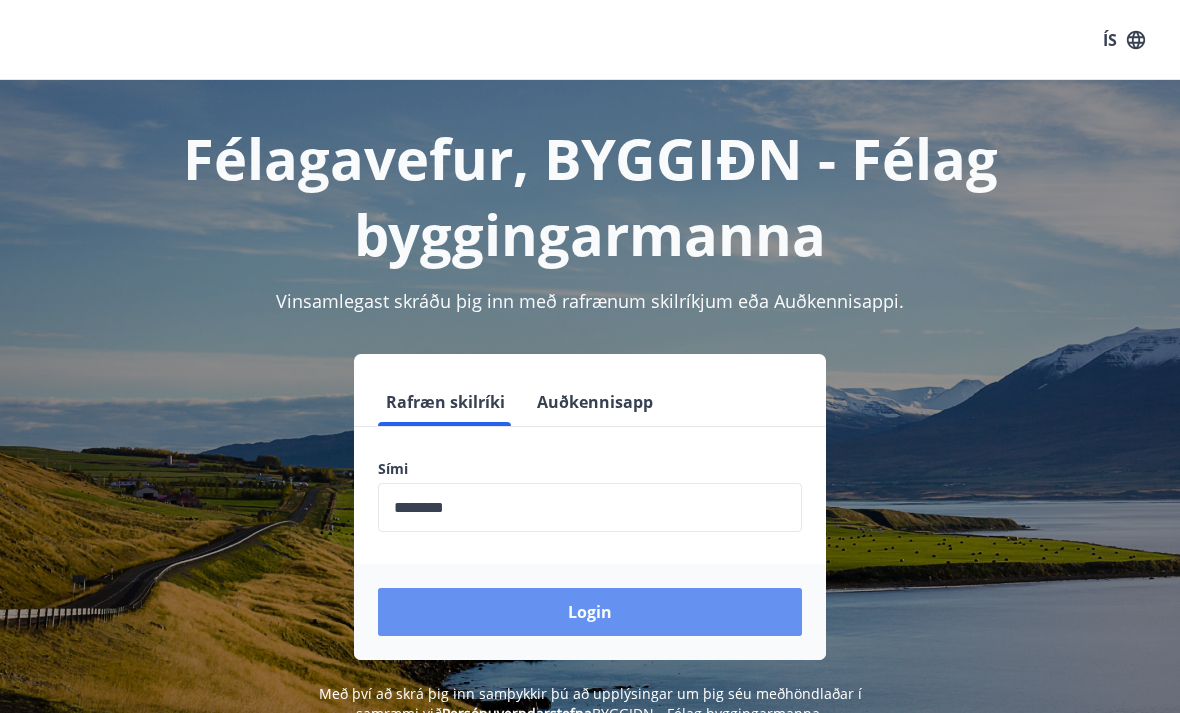 click on "Login" at bounding box center (590, 612) 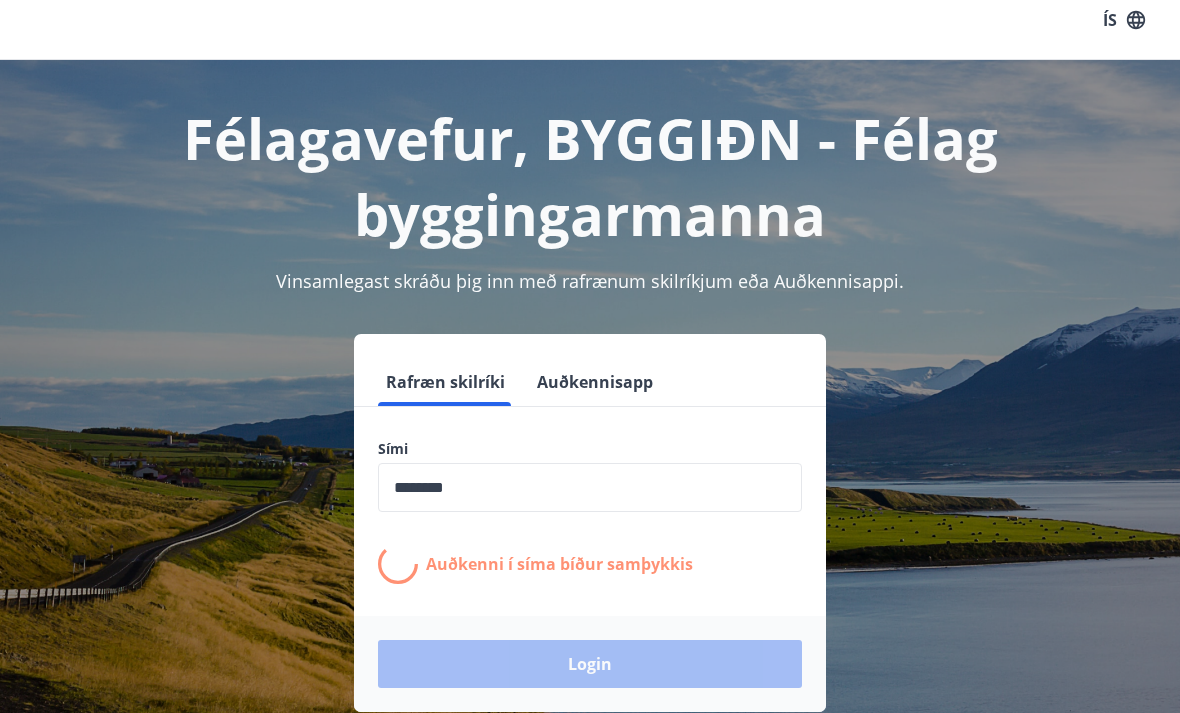 scroll, scrollTop: 41, scrollLeft: 0, axis: vertical 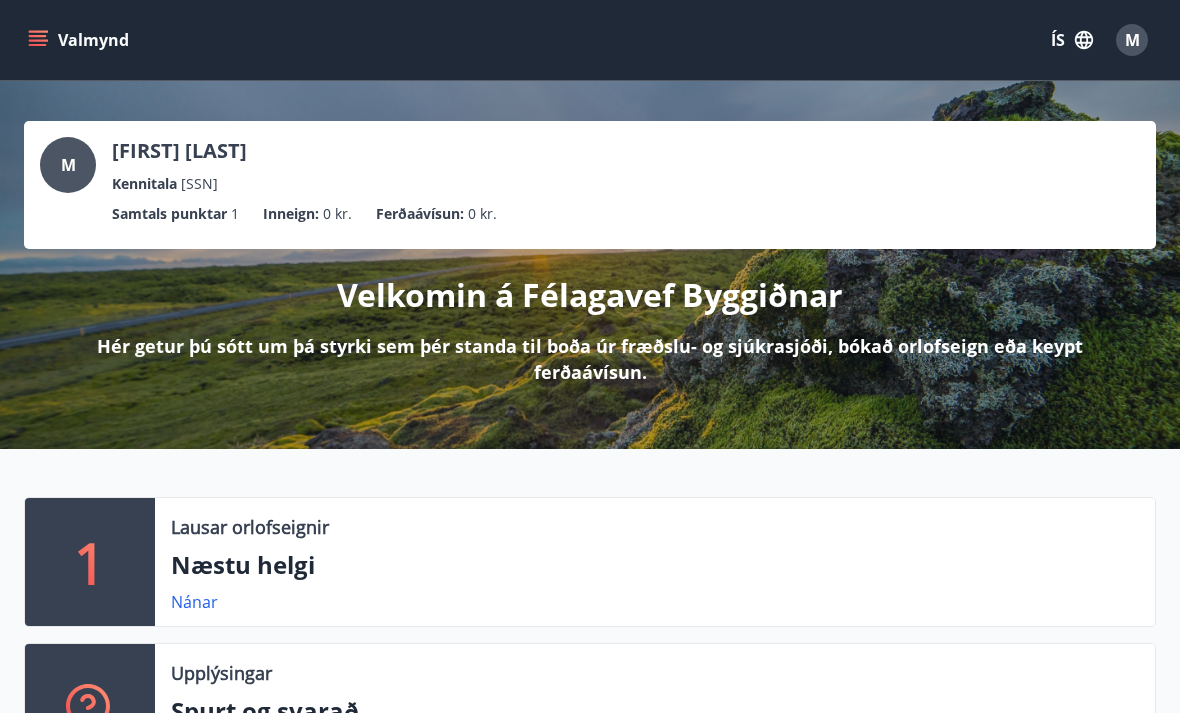 click 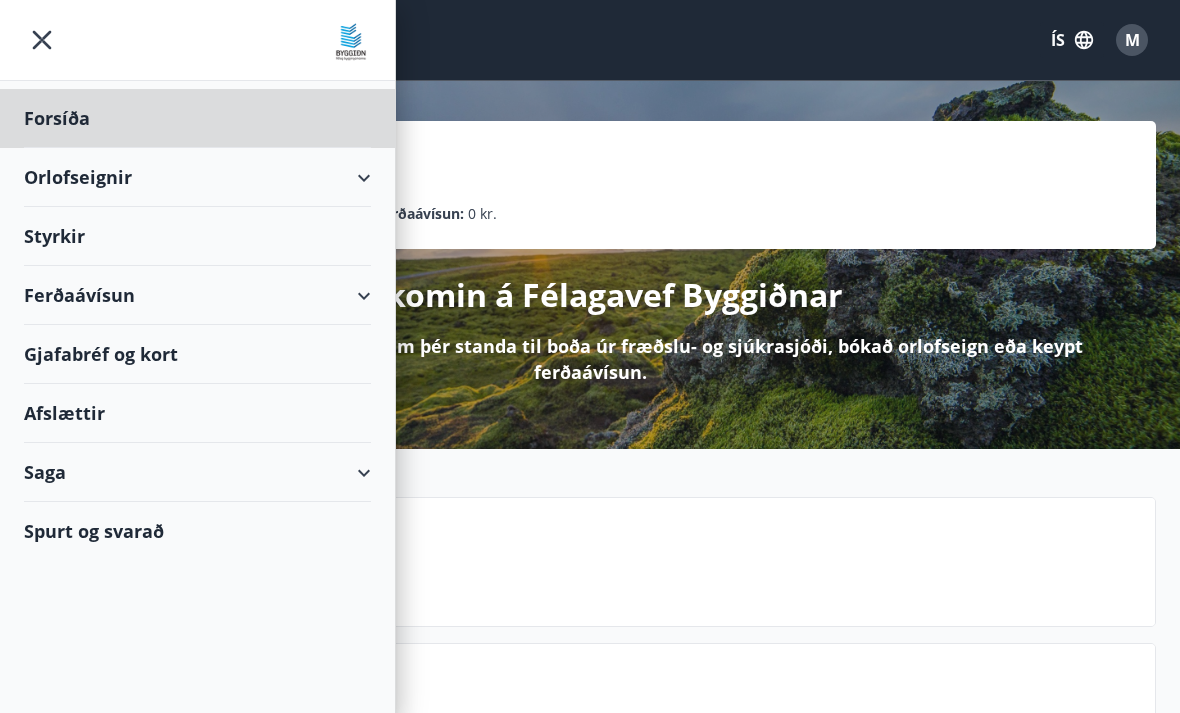 click on "Styrkir" at bounding box center (197, 118) 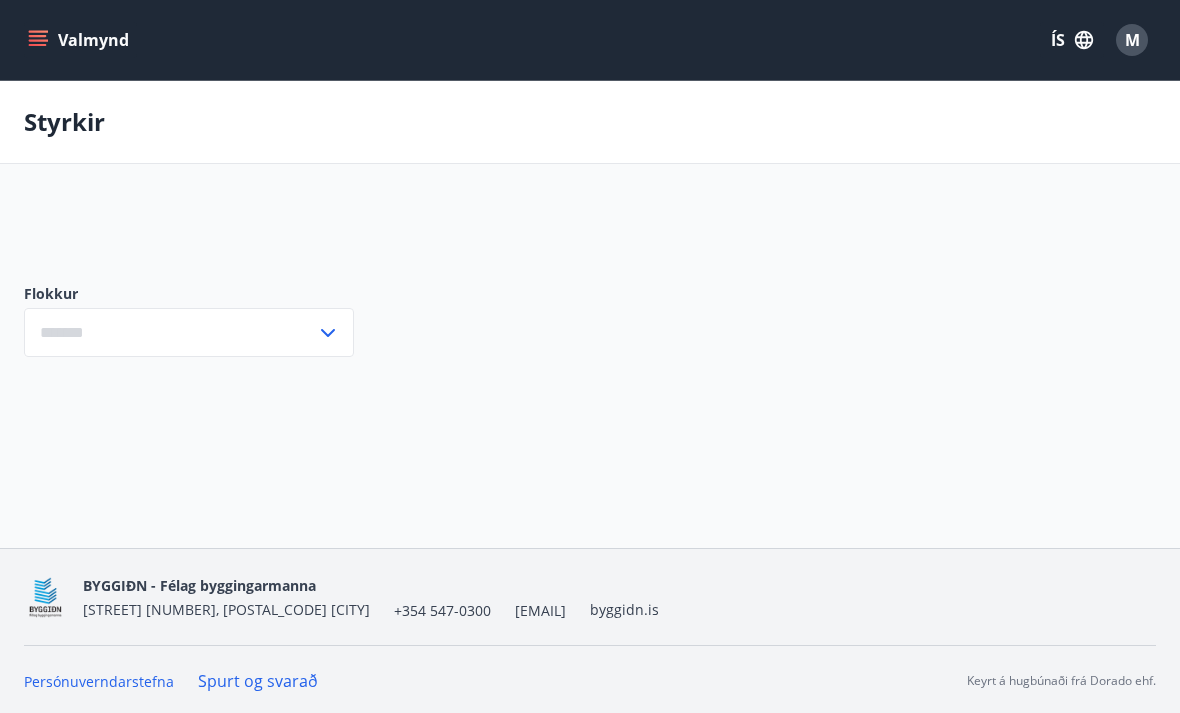 type on "***" 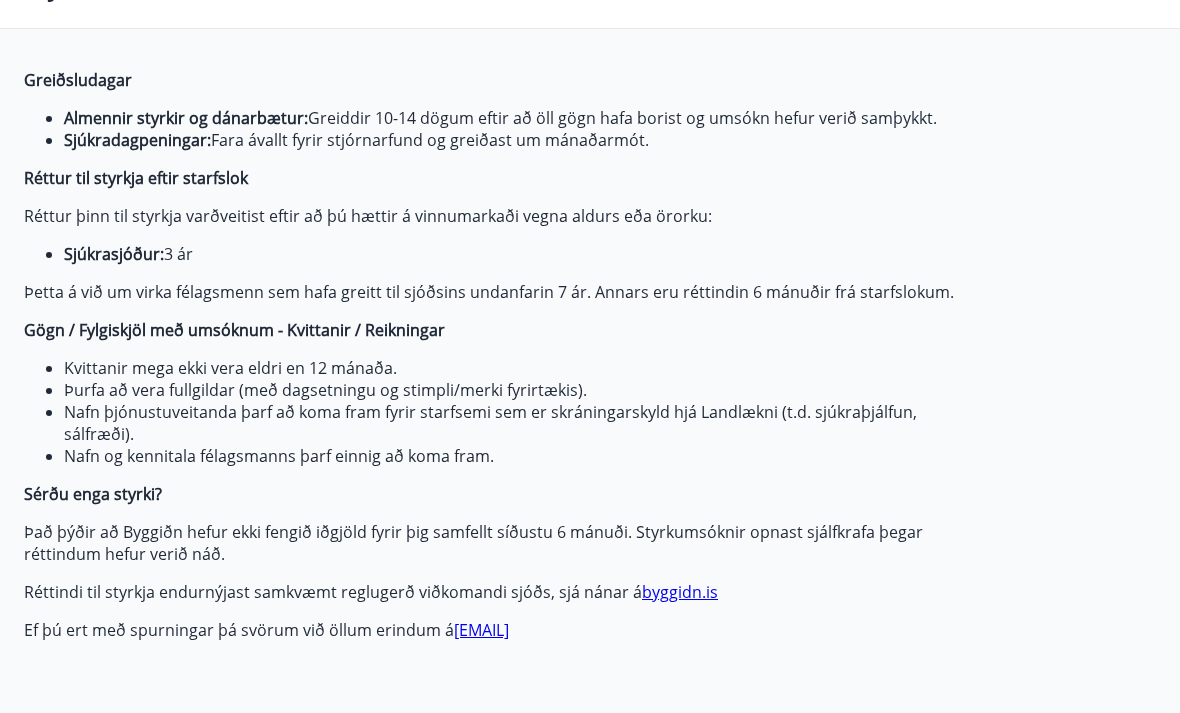 scroll, scrollTop: 0, scrollLeft: 0, axis: both 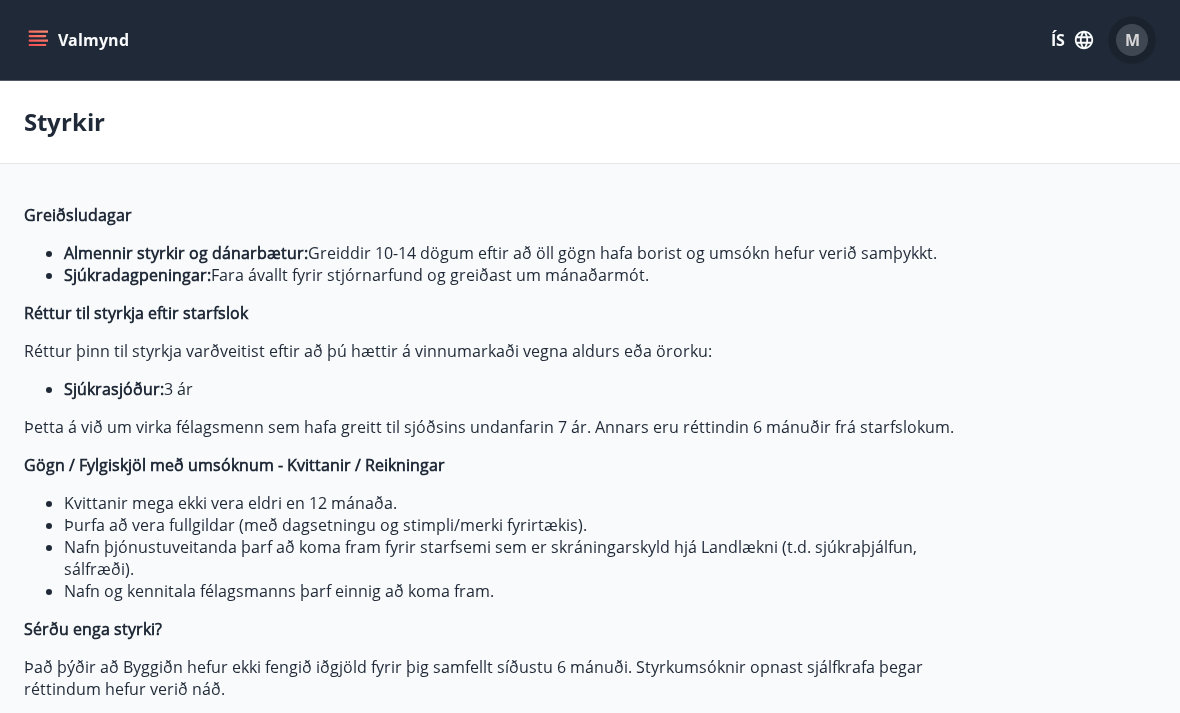 click on "M" at bounding box center [1132, 40] 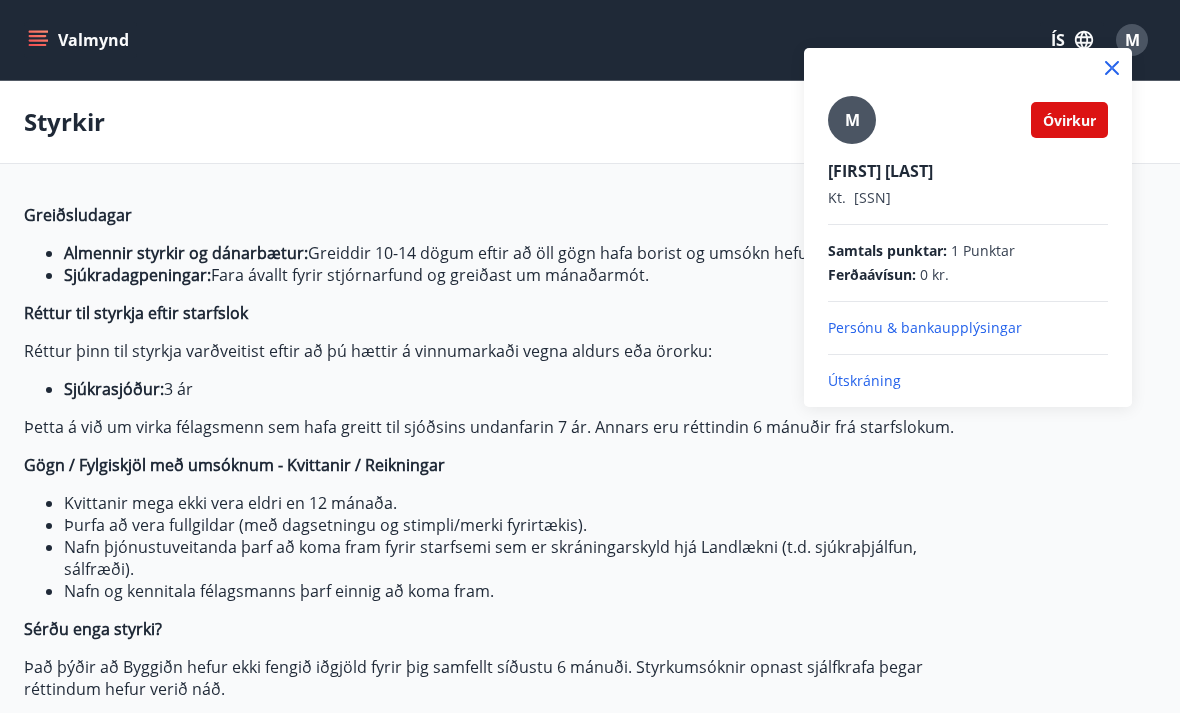 click on "Persónu & bankaupplýsingar" at bounding box center [968, 328] 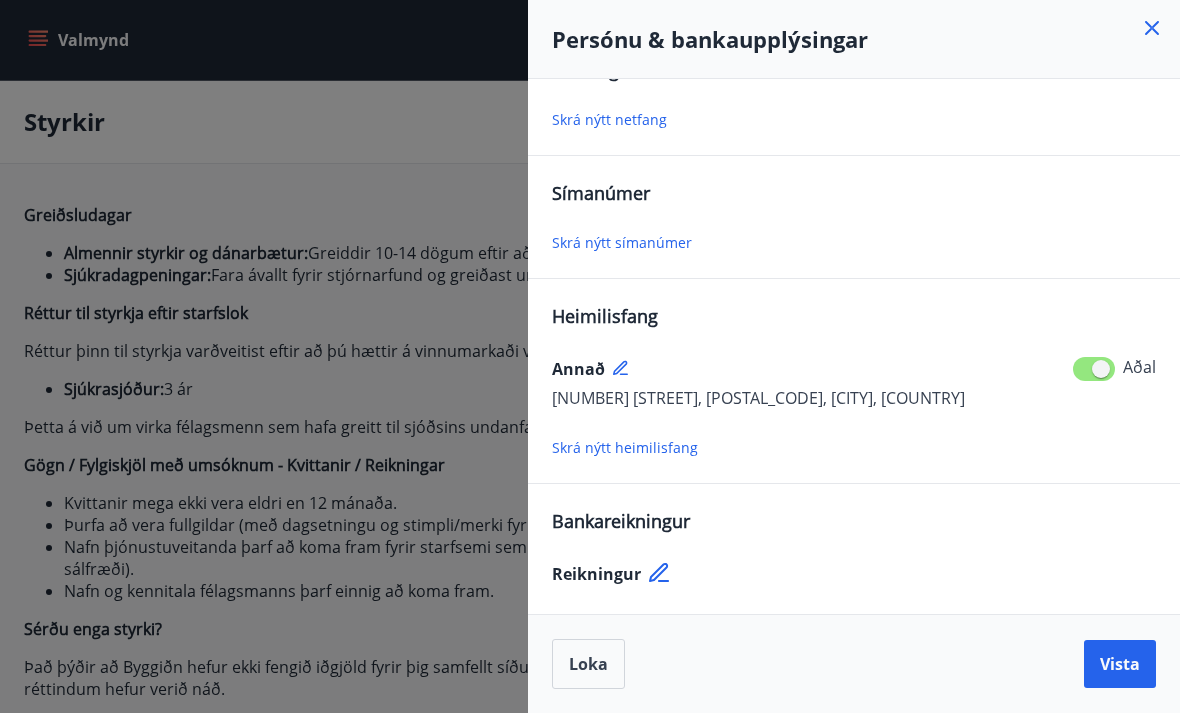 scroll, scrollTop: 46, scrollLeft: 0, axis: vertical 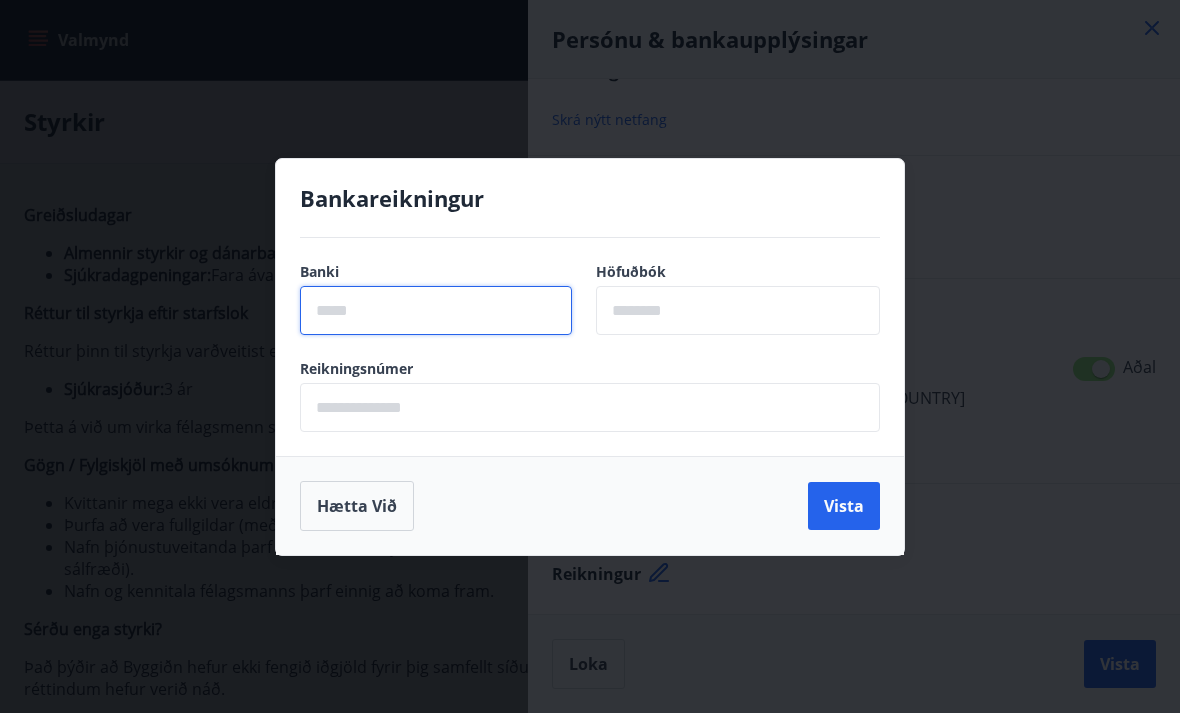 click at bounding box center (436, 310) 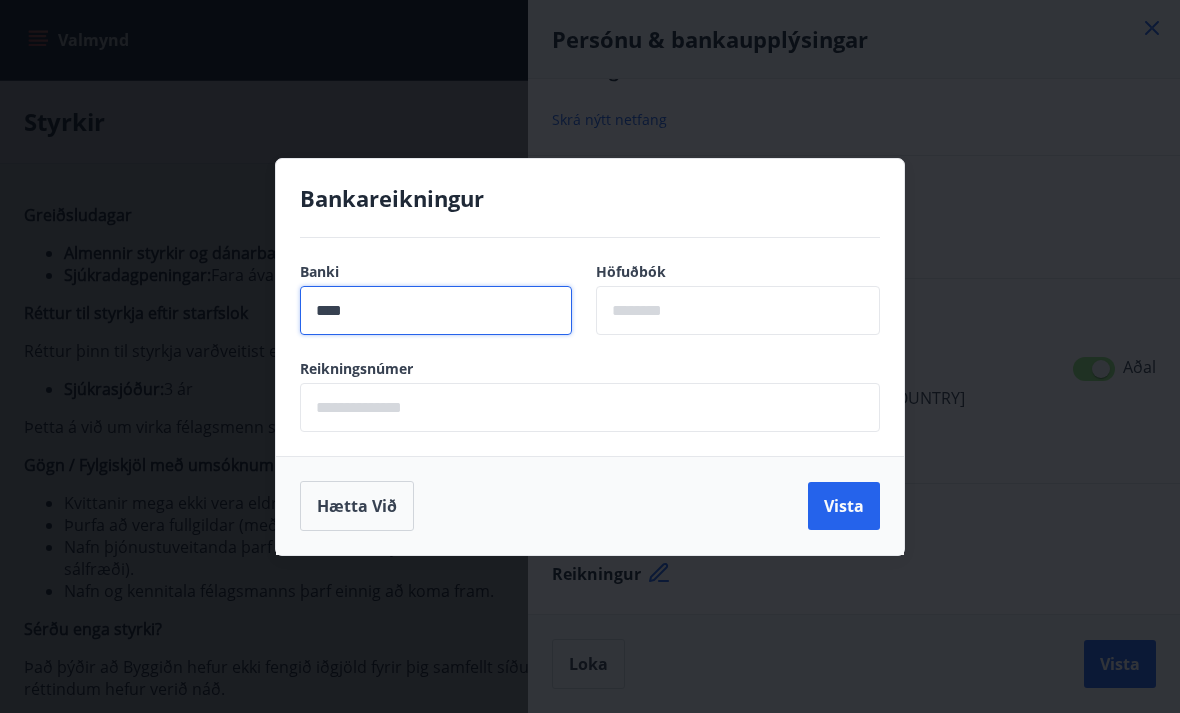 type on "****" 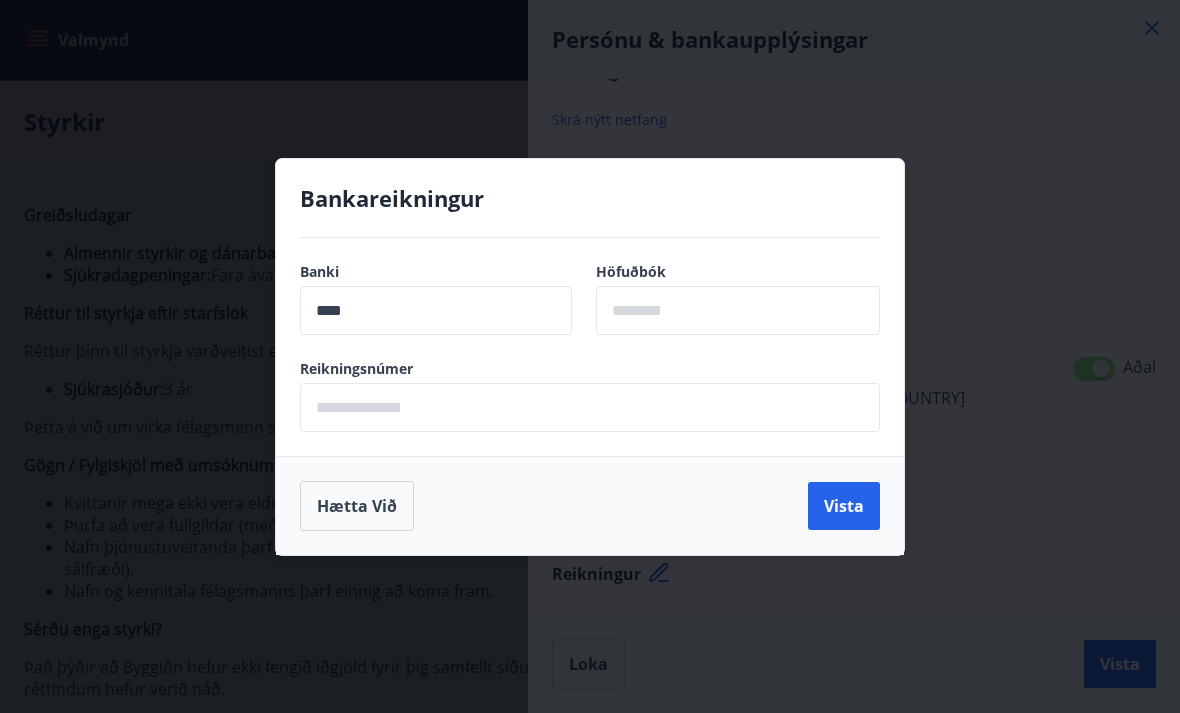 click on "Banki **** ​ Höfuðbók ​" at bounding box center [590, 310] 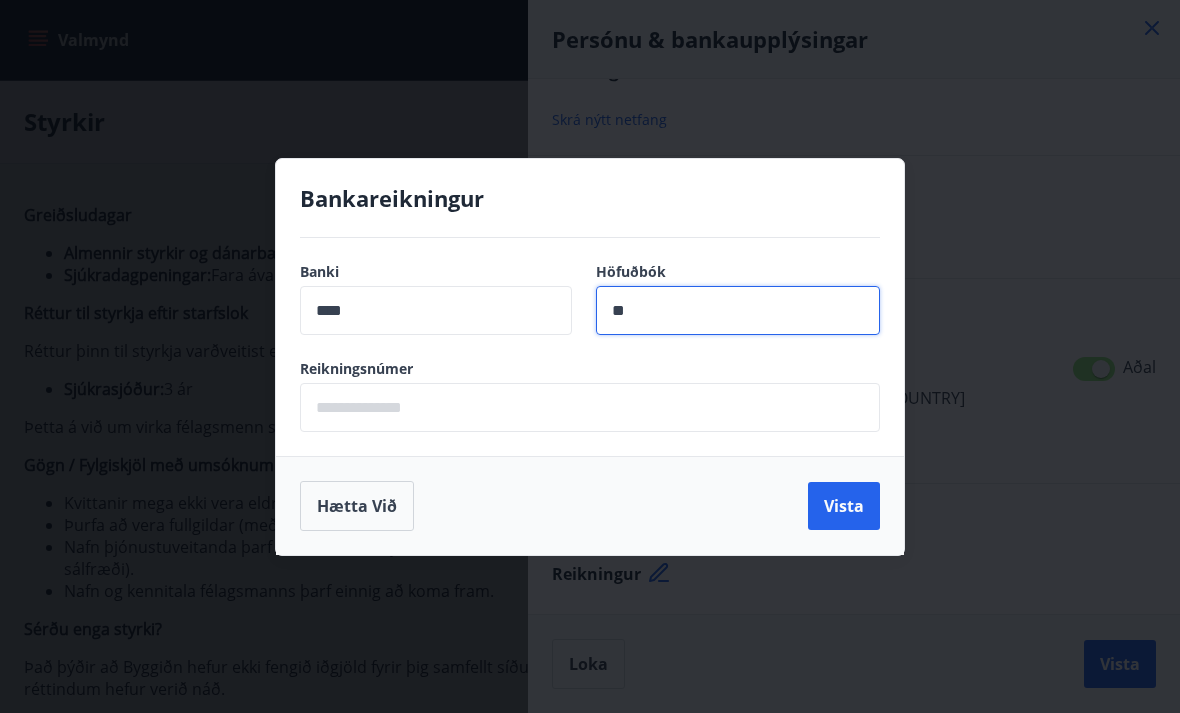 type on "**" 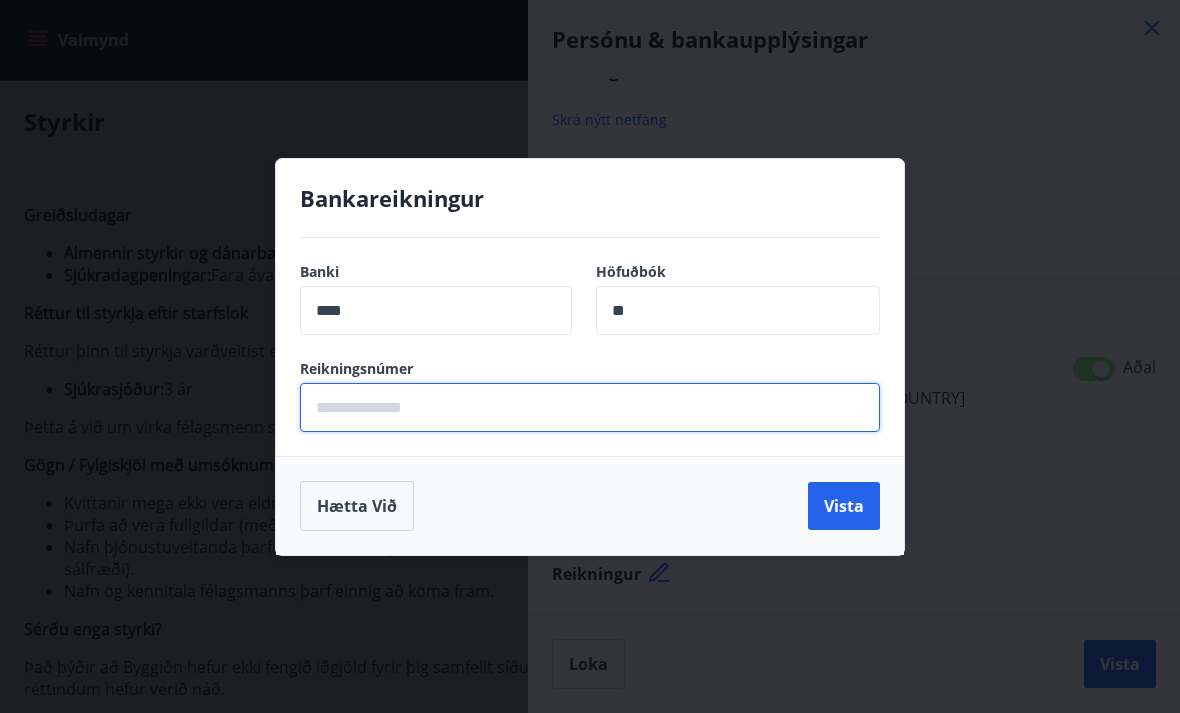 click at bounding box center [590, 407] 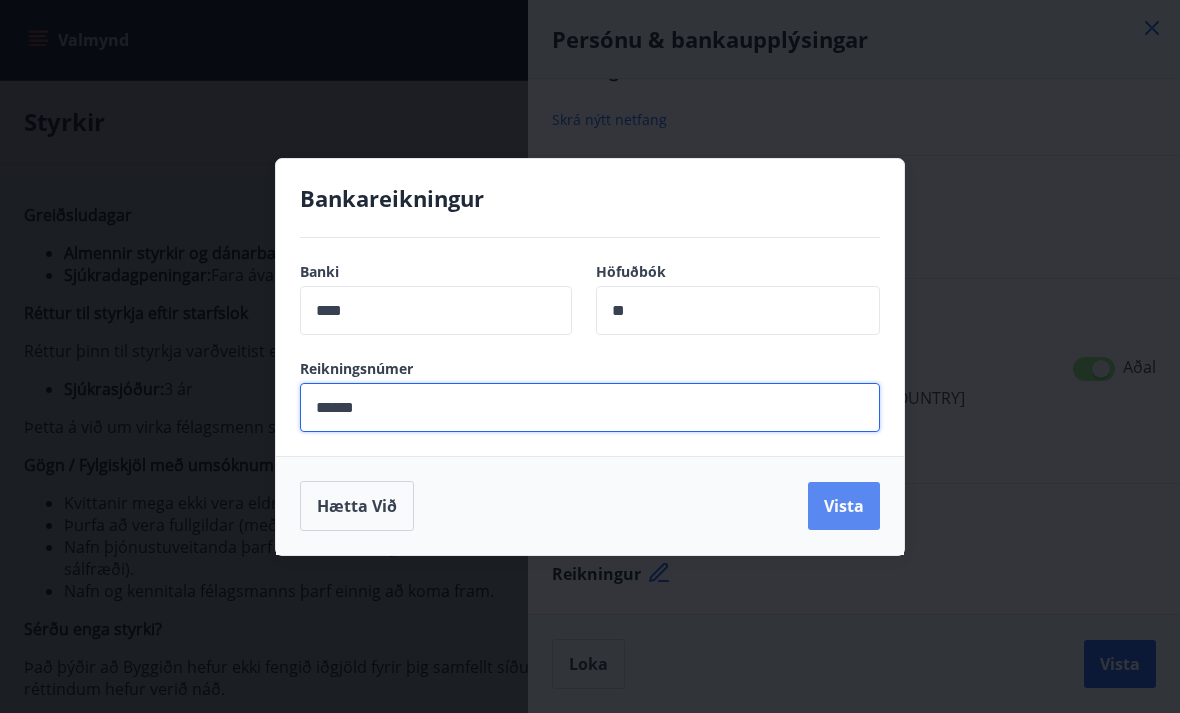 type on "******" 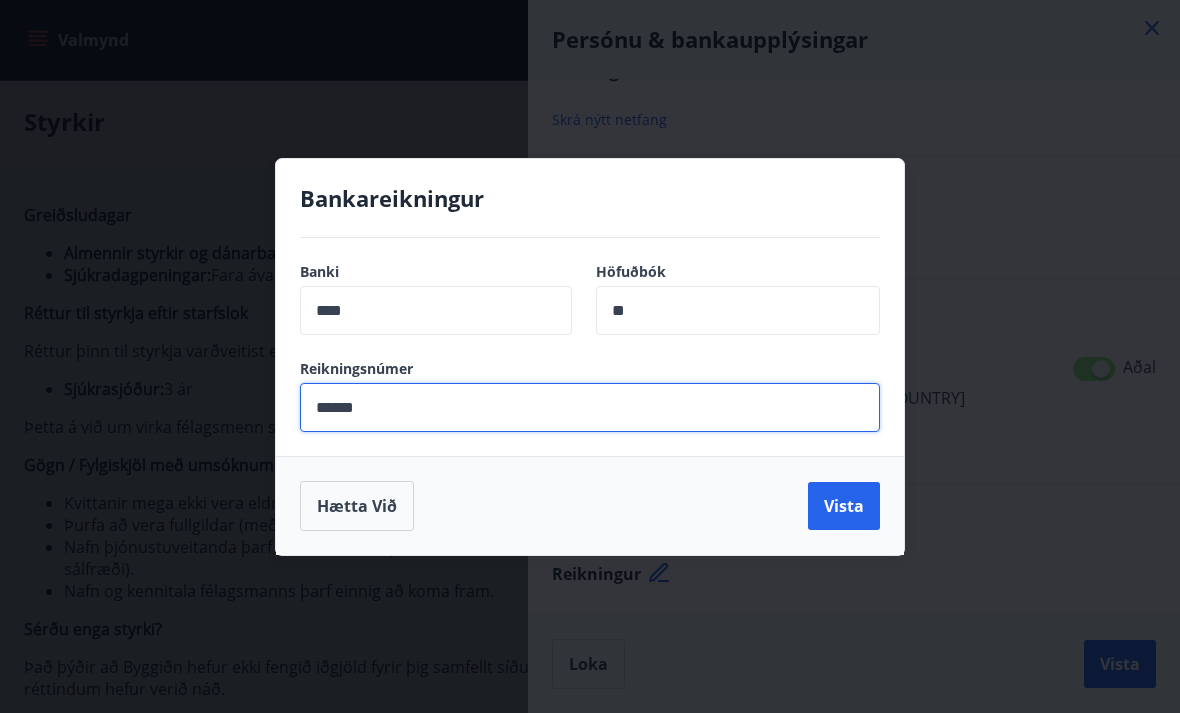 click on "Vista" at bounding box center [844, 506] 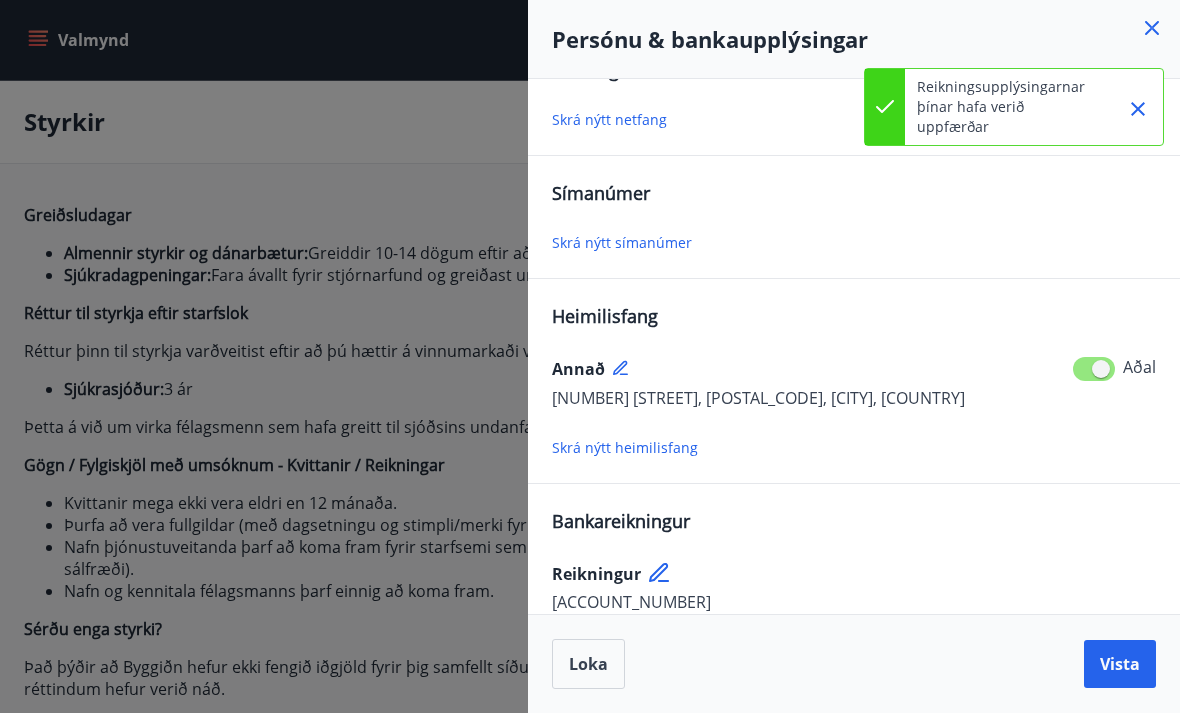 click 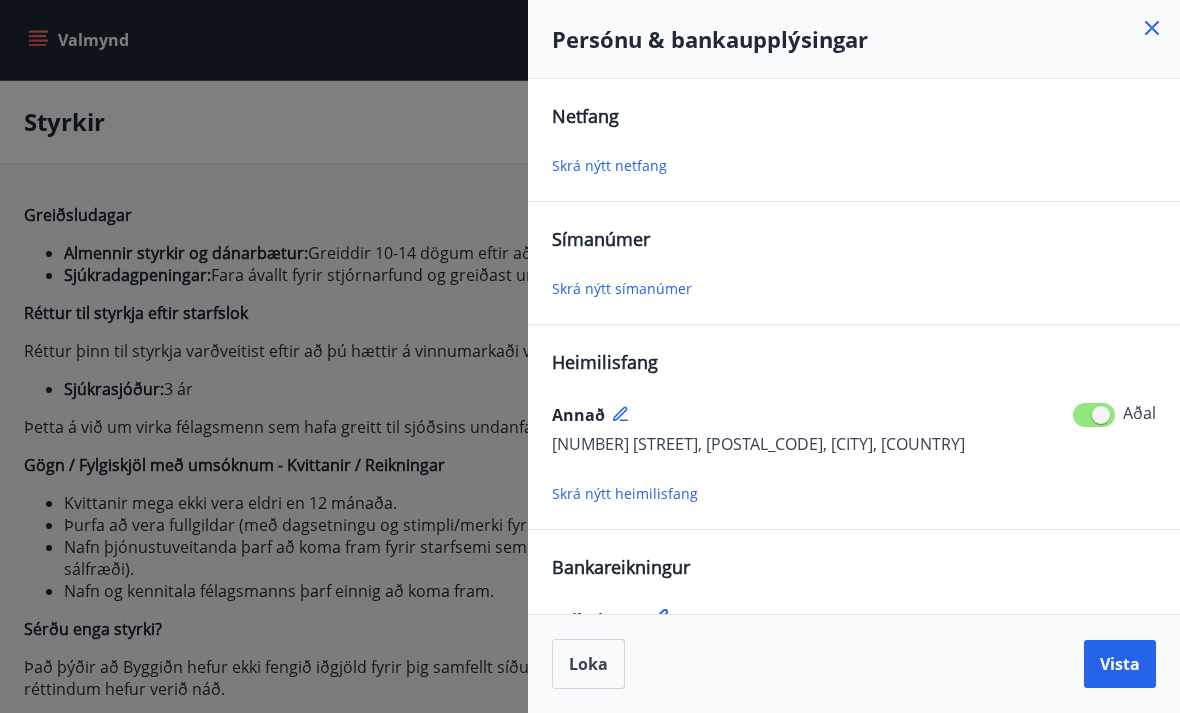 scroll, scrollTop: 0, scrollLeft: 0, axis: both 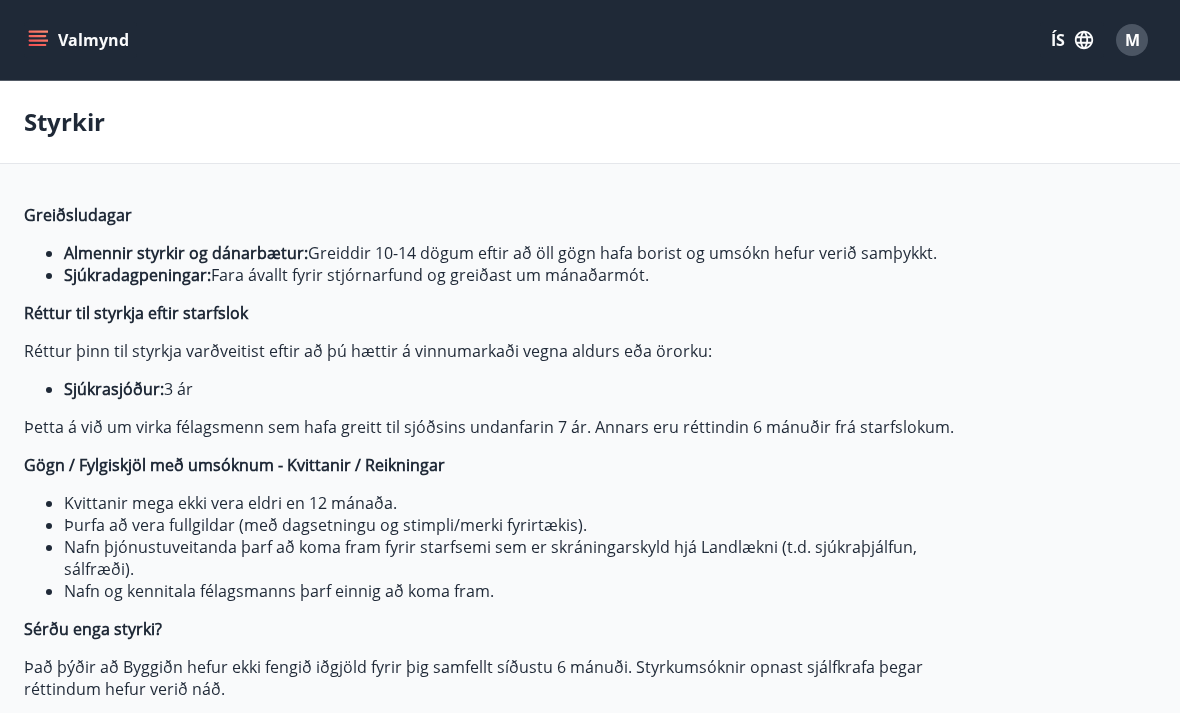 click on "M" at bounding box center [1132, 40] 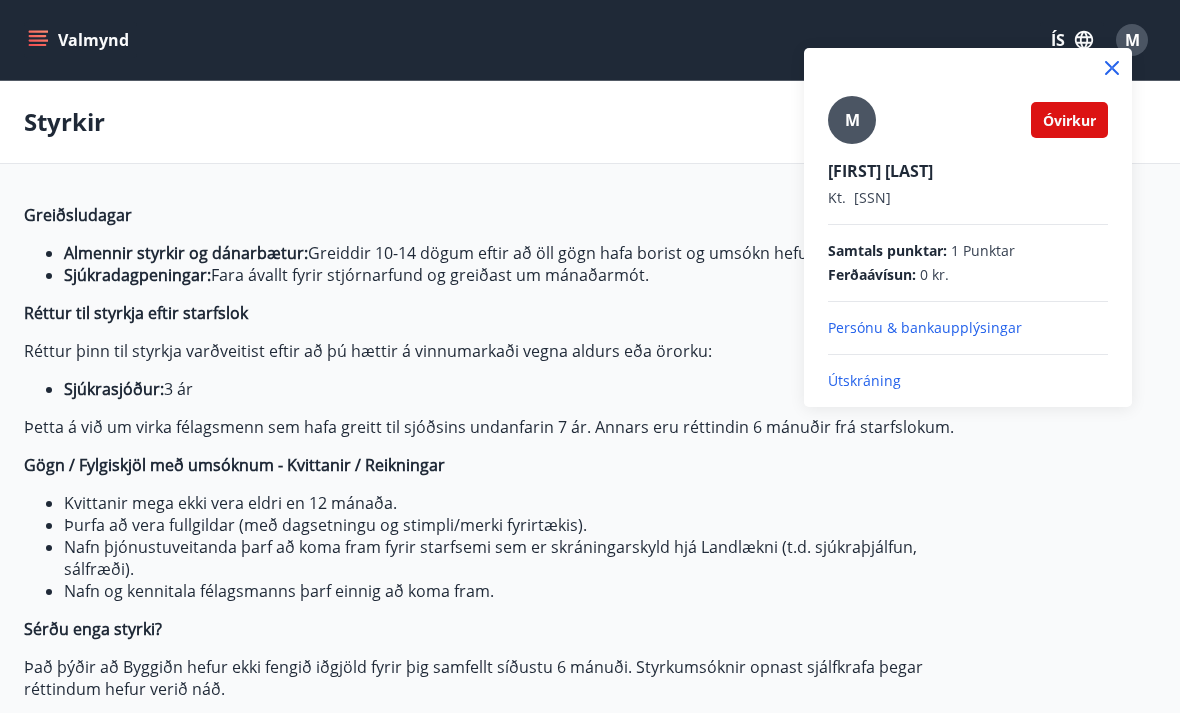 click 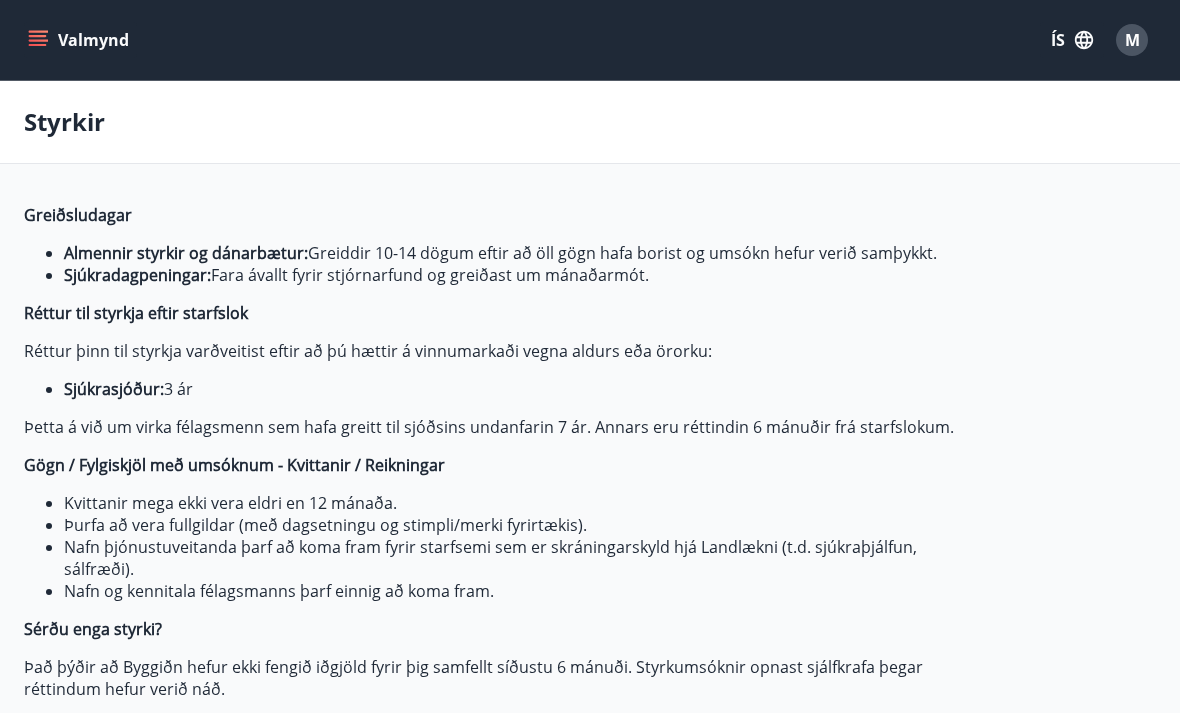 click 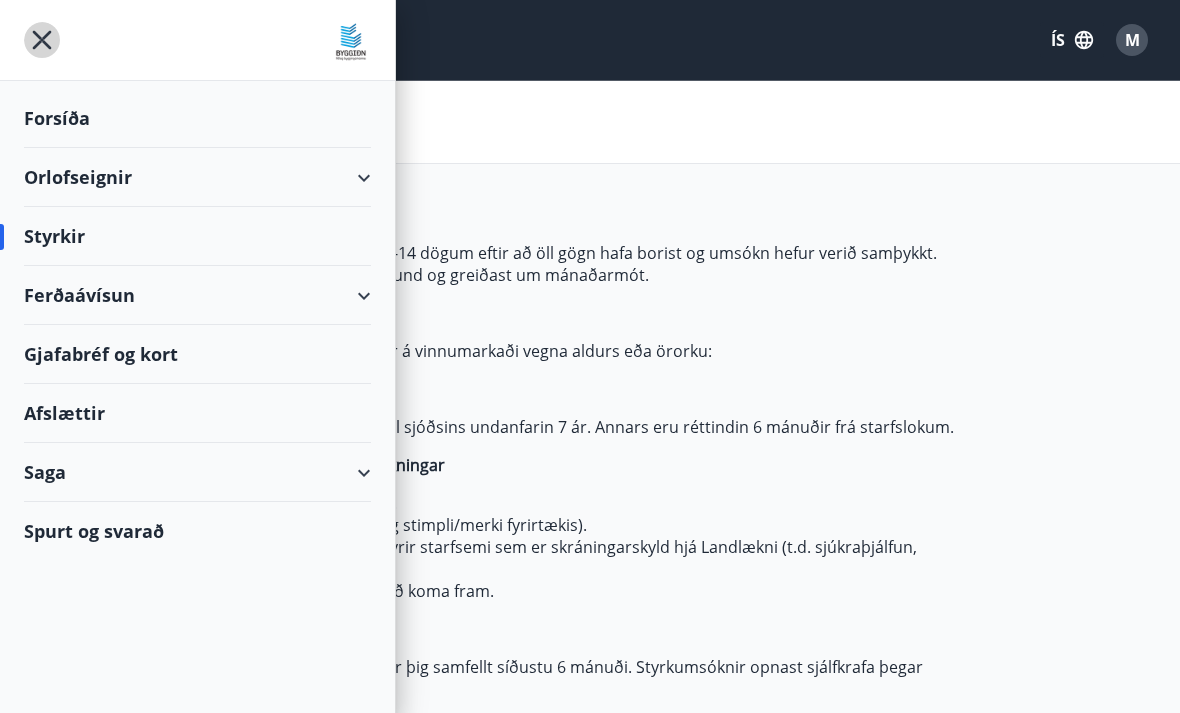 click 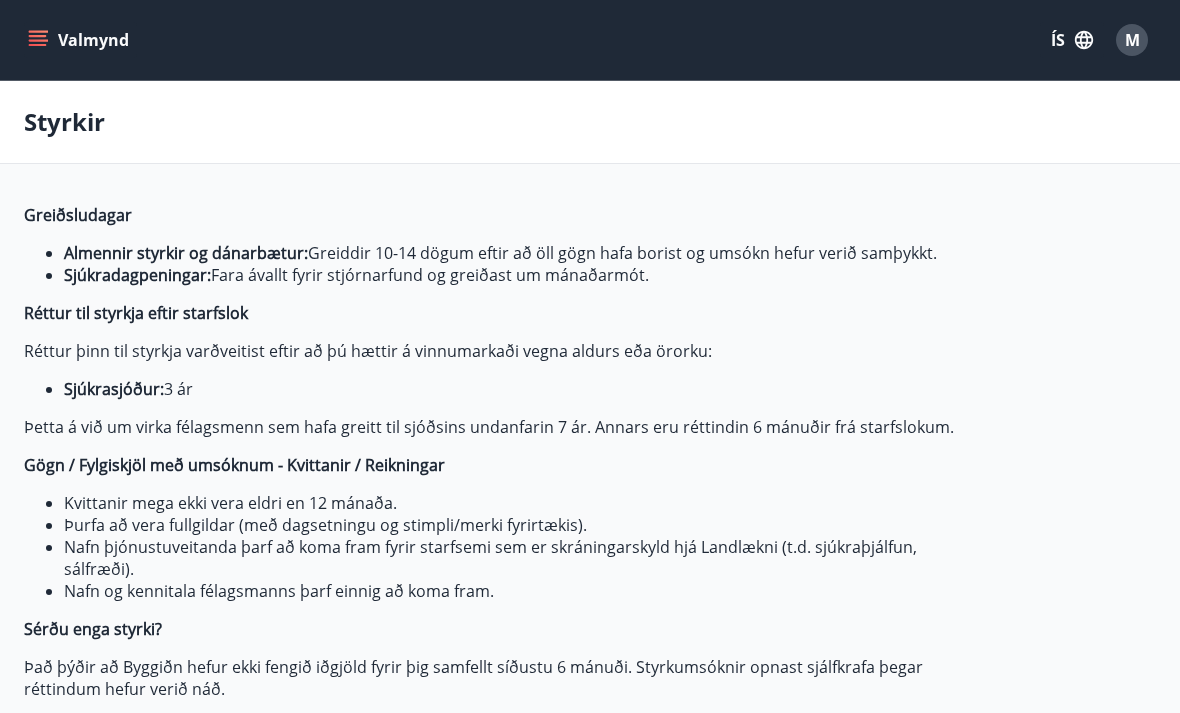 click on "M" at bounding box center [1132, 40] 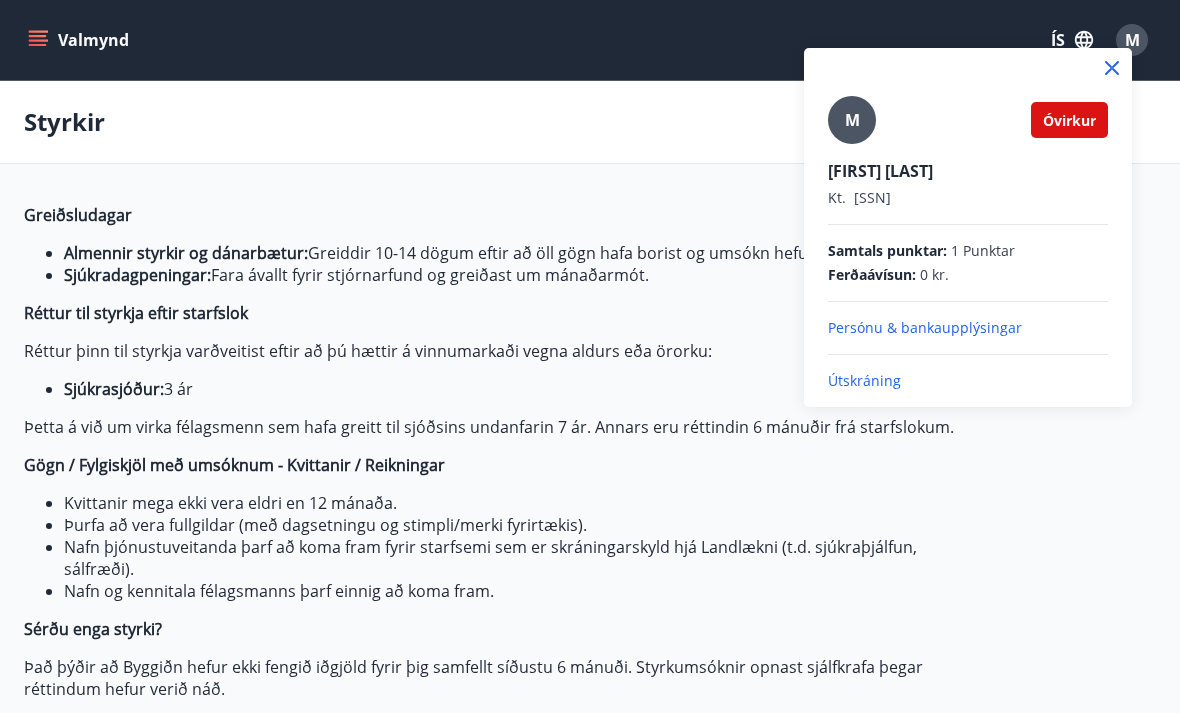 click on "Útskráning" at bounding box center [968, 381] 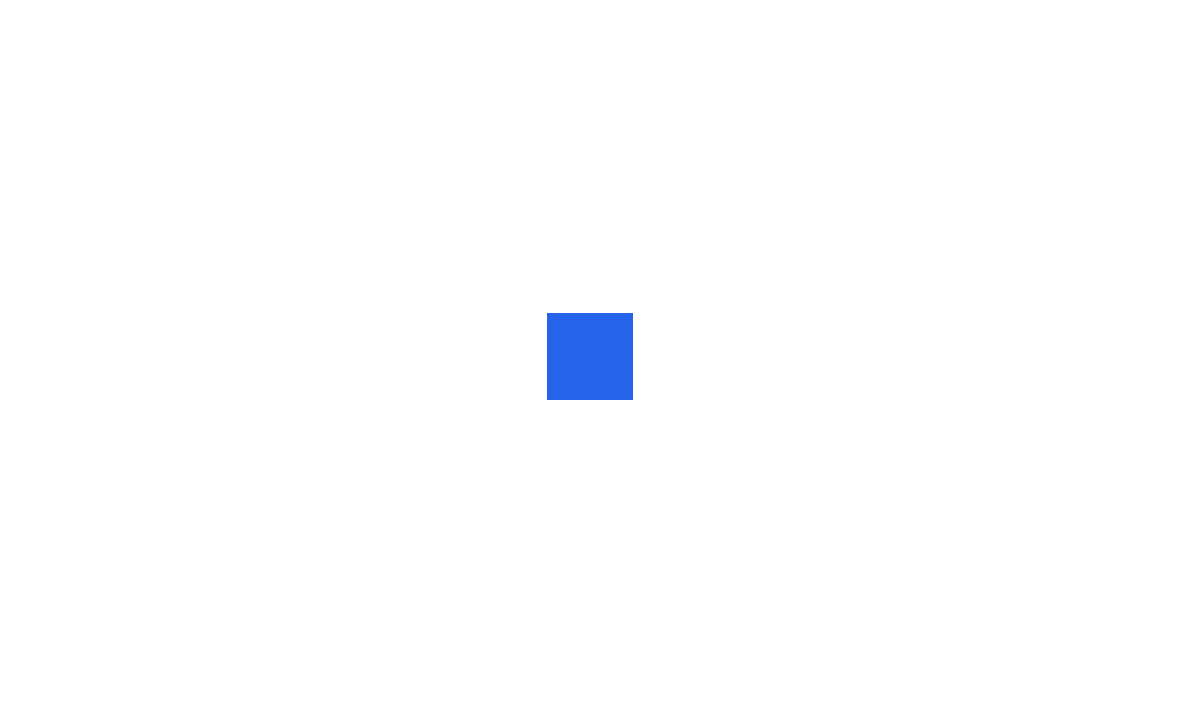 scroll, scrollTop: 0, scrollLeft: 0, axis: both 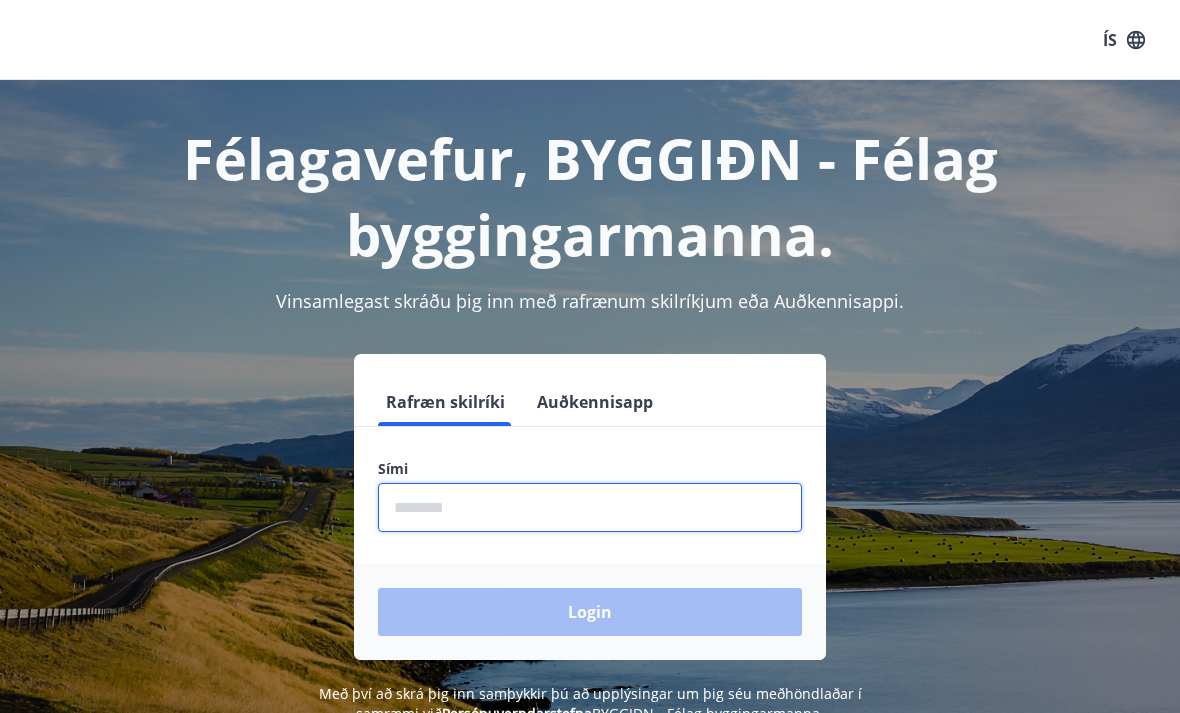 click at bounding box center [590, 507] 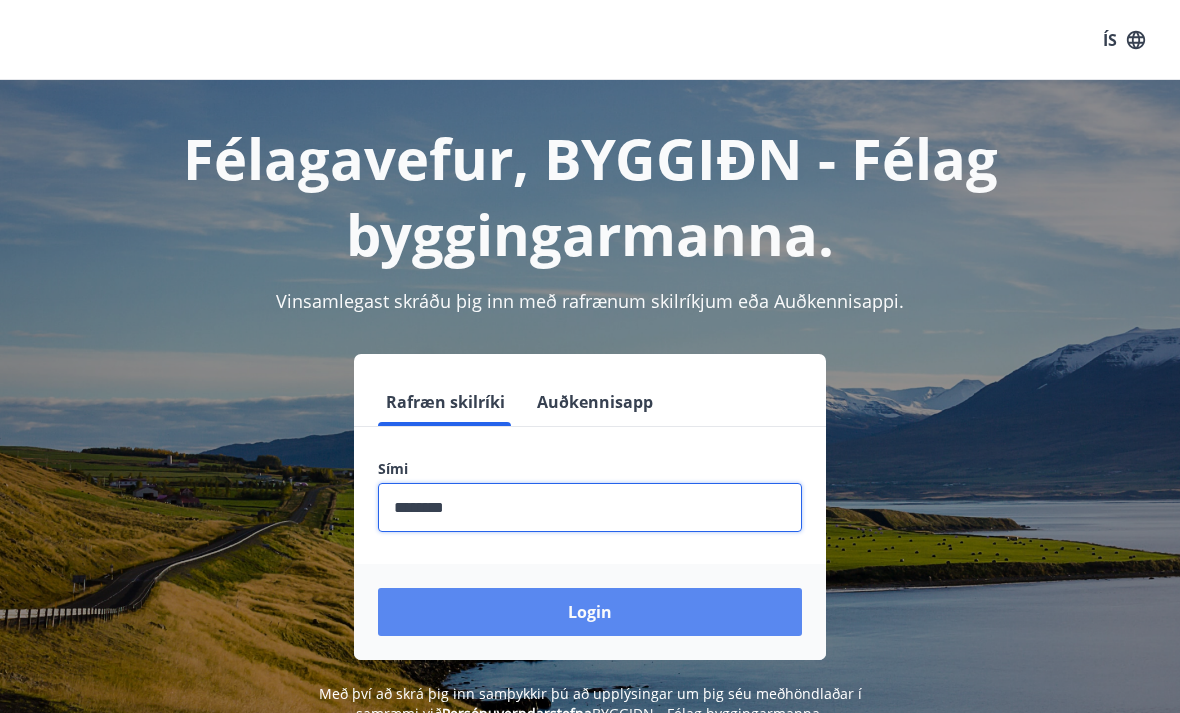 type on "********" 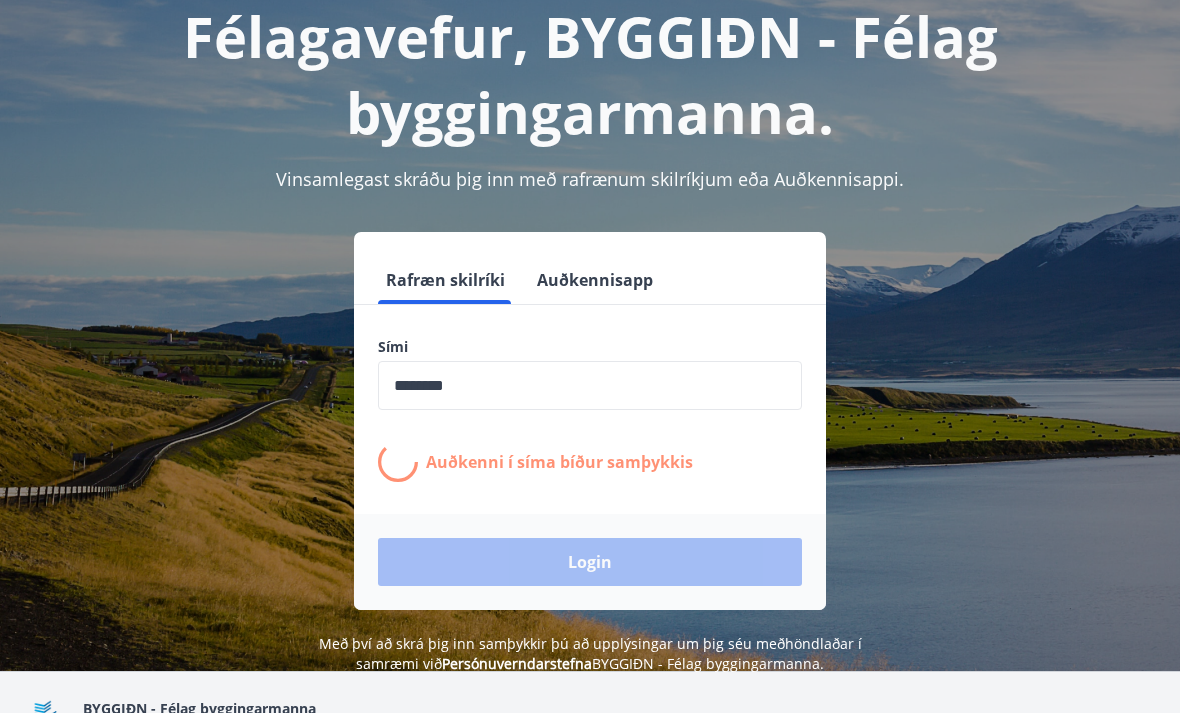 scroll, scrollTop: 121, scrollLeft: 0, axis: vertical 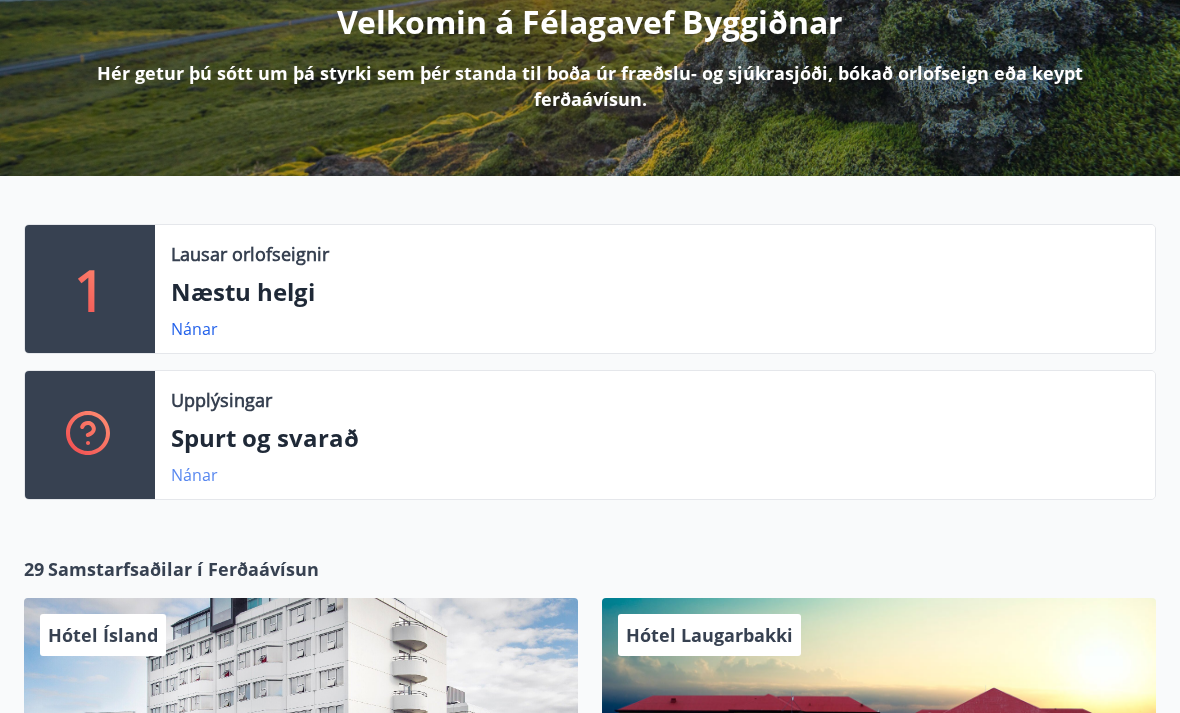 click on "Nánar" at bounding box center [194, 475] 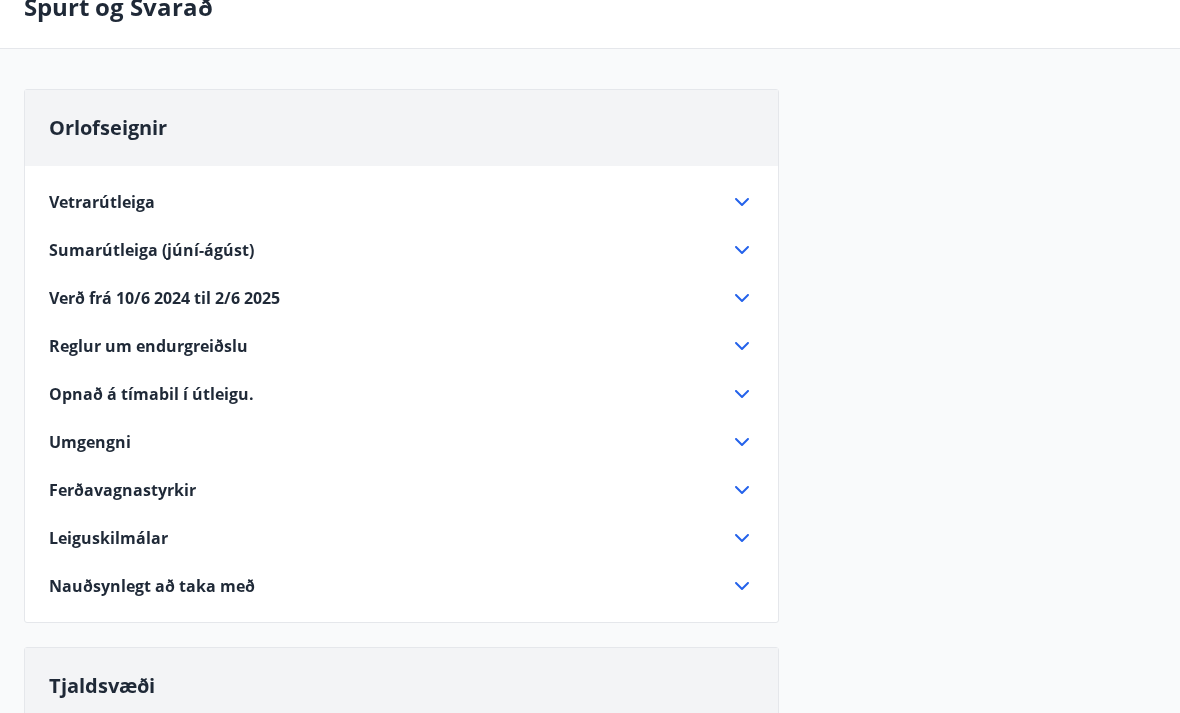 scroll, scrollTop: 0, scrollLeft: 0, axis: both 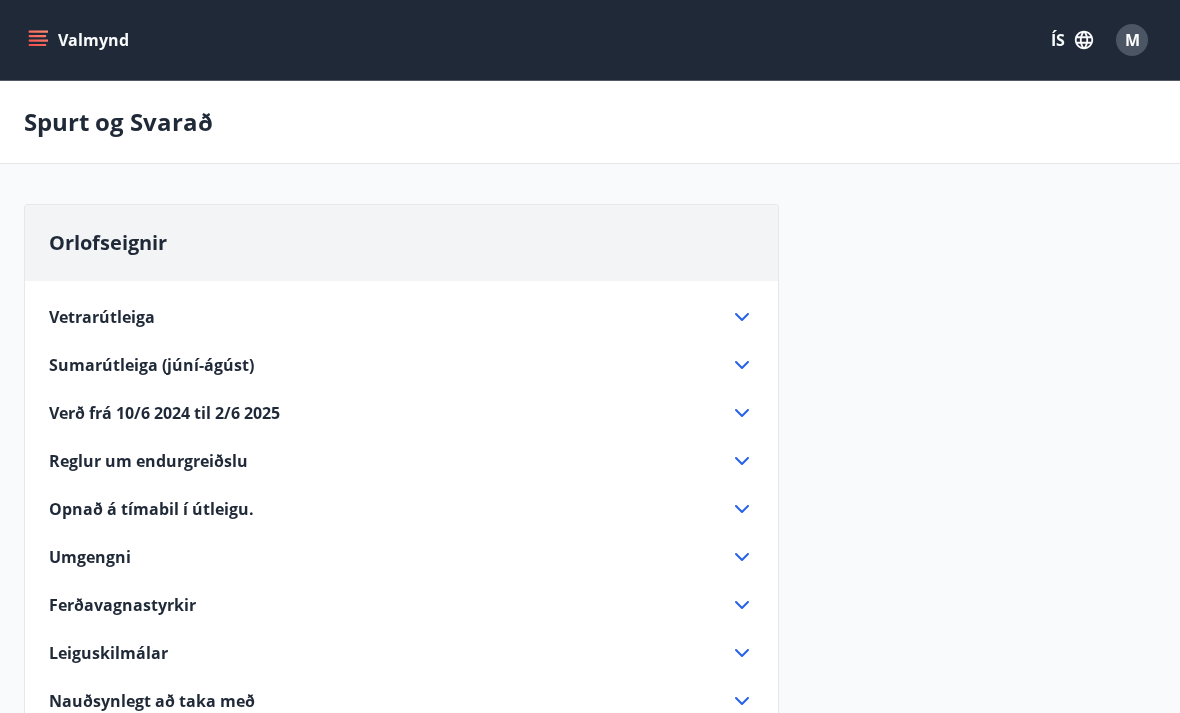 click 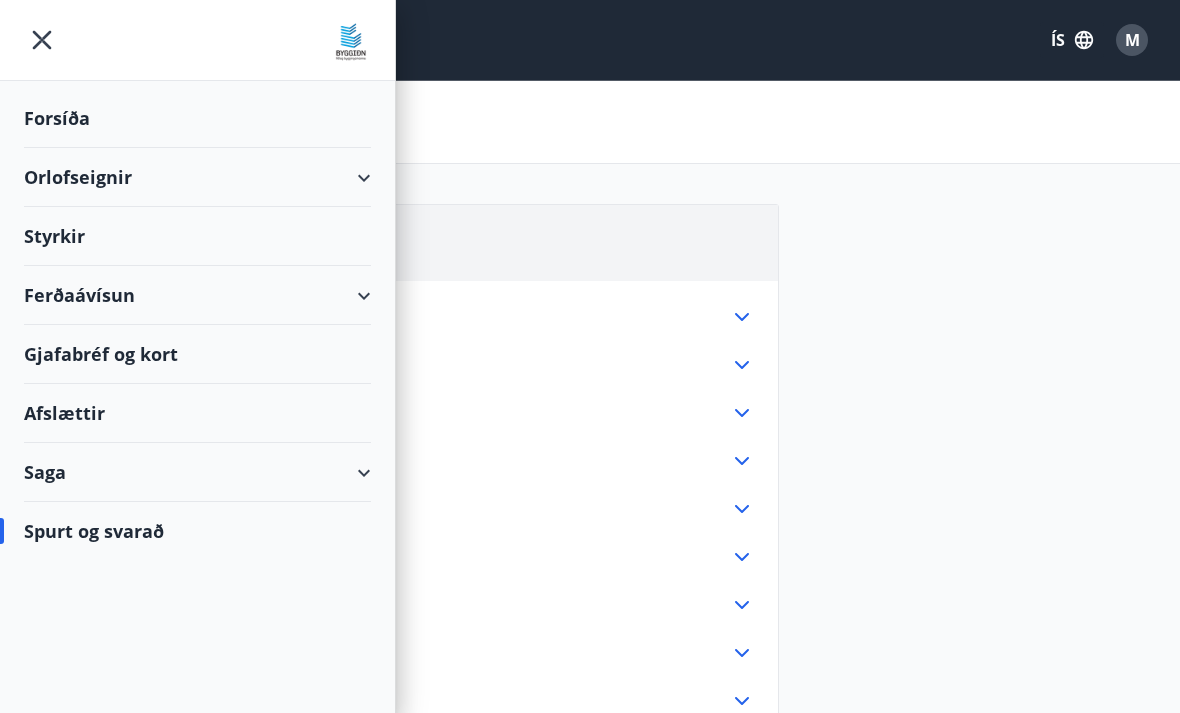 click on "Orlofseignir" at bounding box center [197, 177] 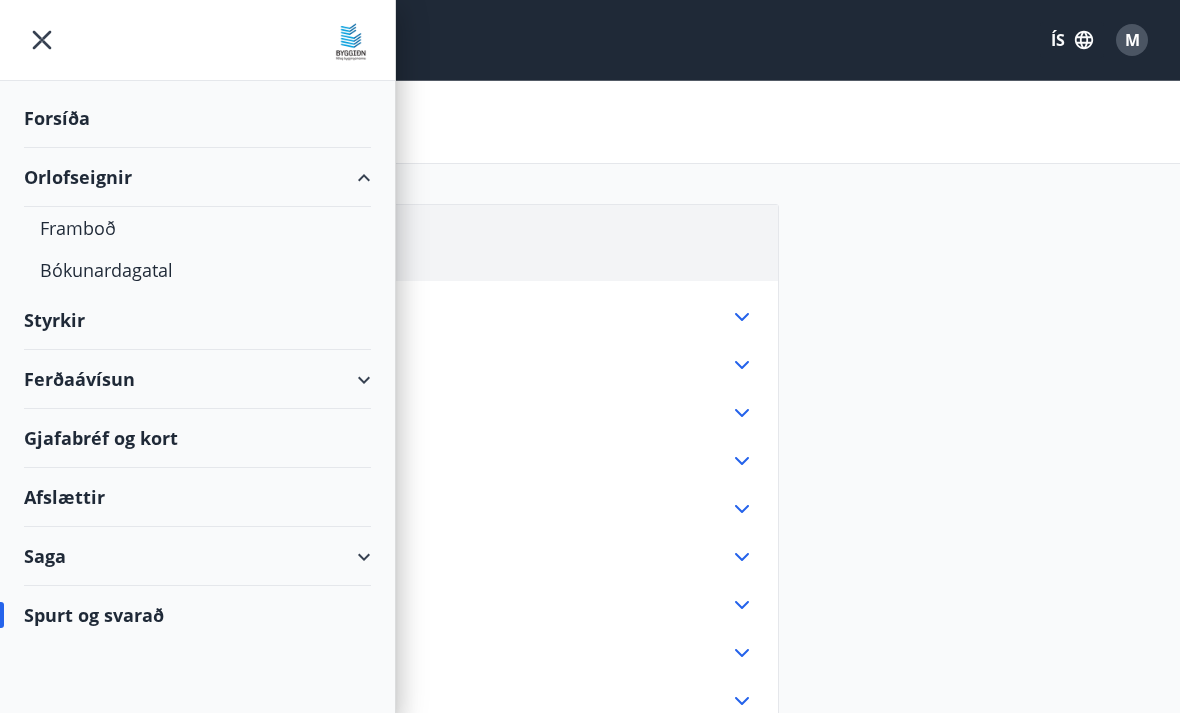click on "Ferðaávísun" at bounding box center [197, 379] 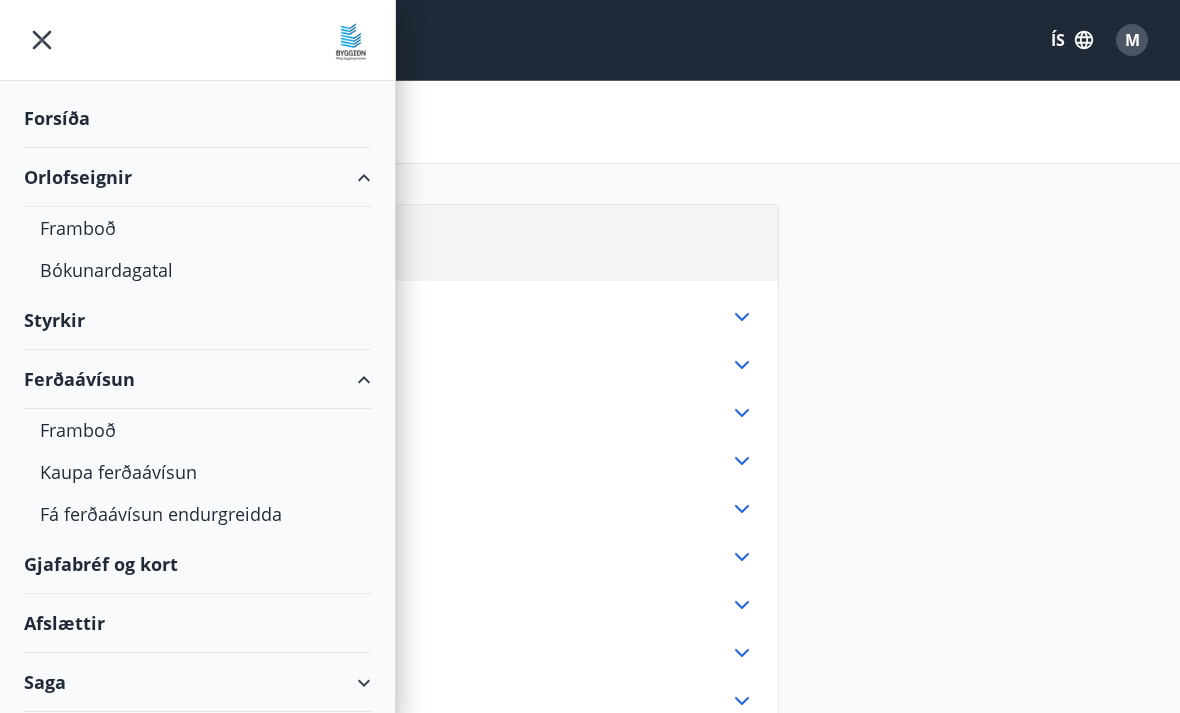 click on "Ferðaávísun" at bounding box center [197, 379] 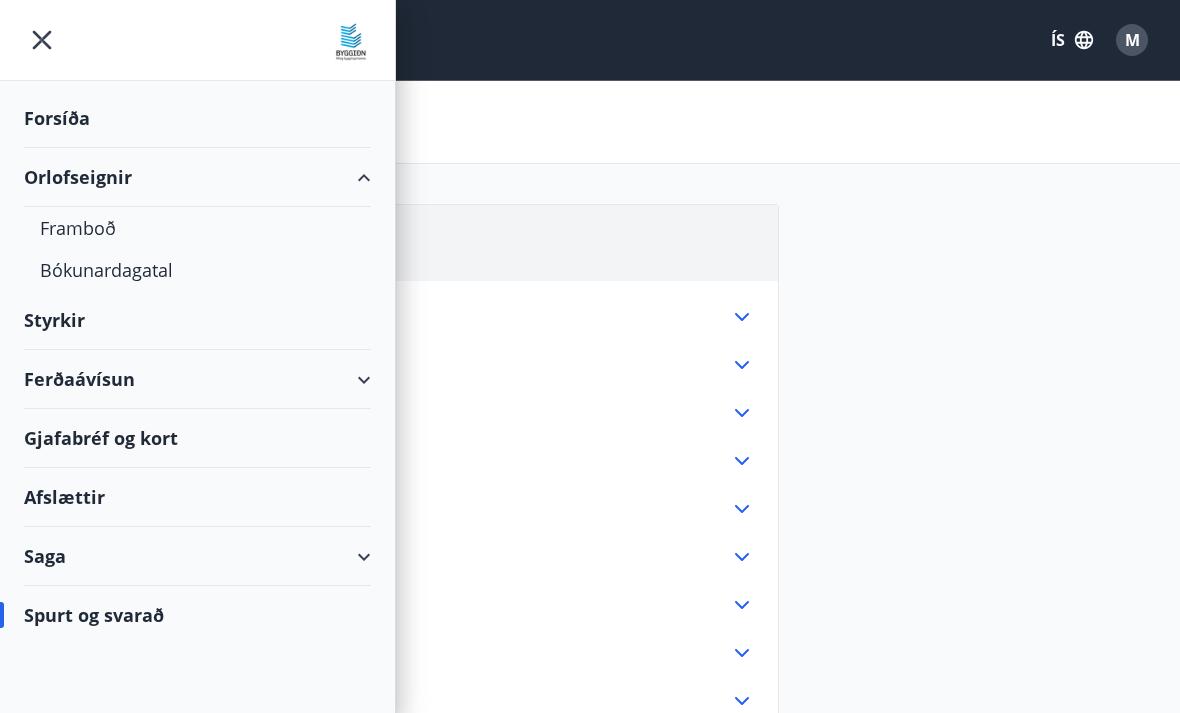 click on "Orlofseignir" at bounding box center [197, 177] 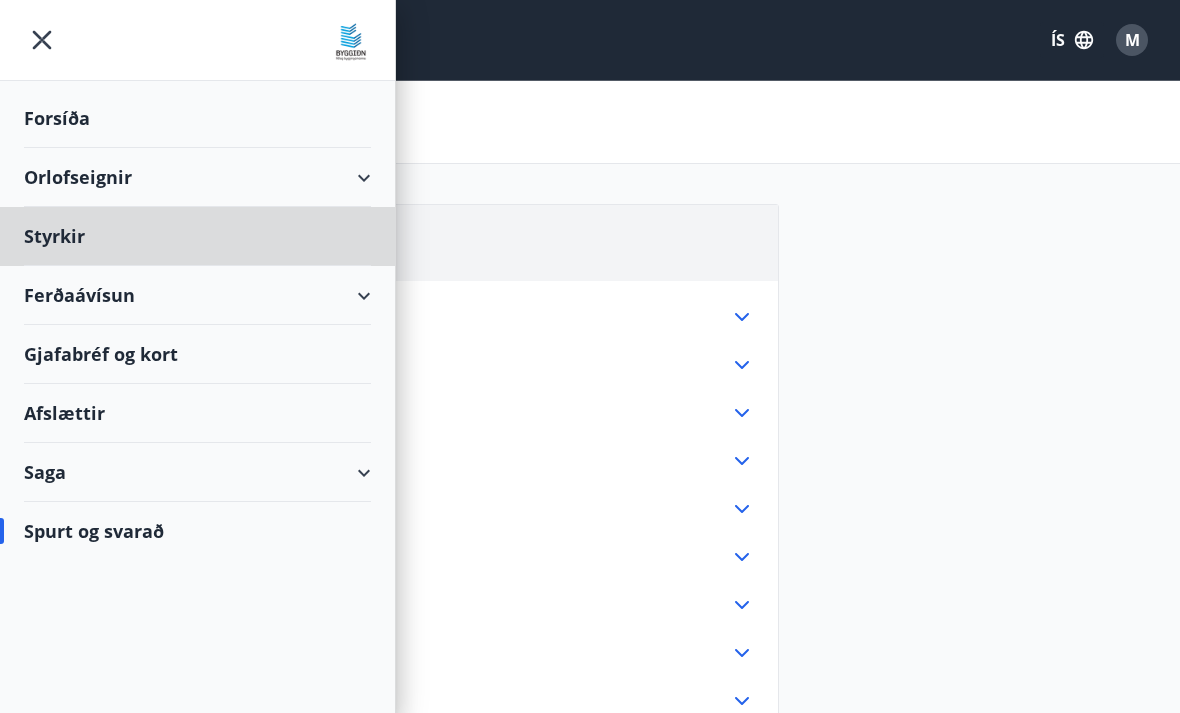 click on "Forsíða" at bounding box center [197, 118] 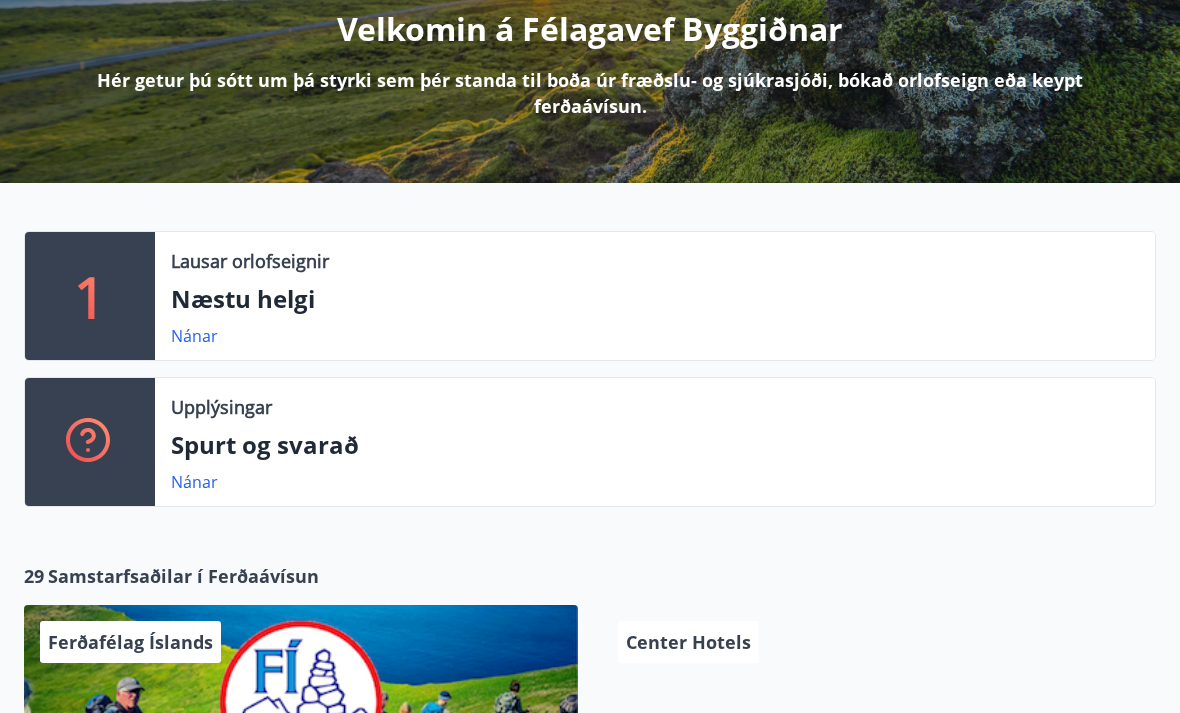 scroll, scrollTop: 267, scrollLeft: 0, axis: vertical 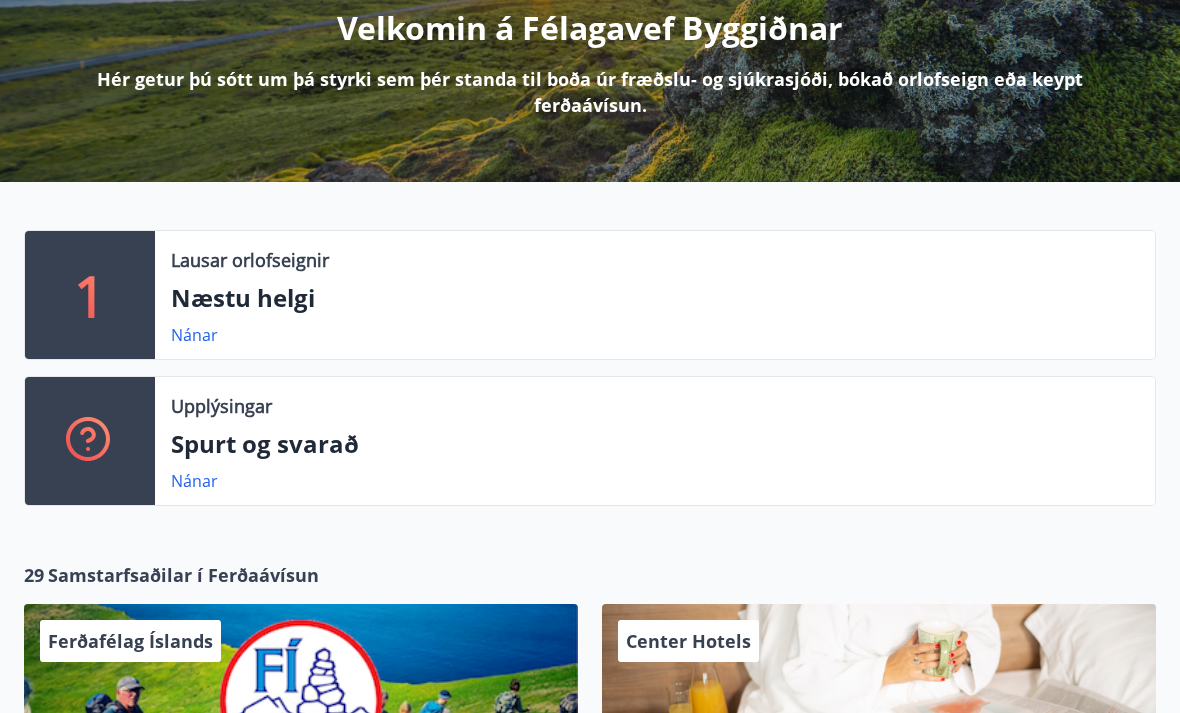 click on "1" at bounding box center [90, 295] 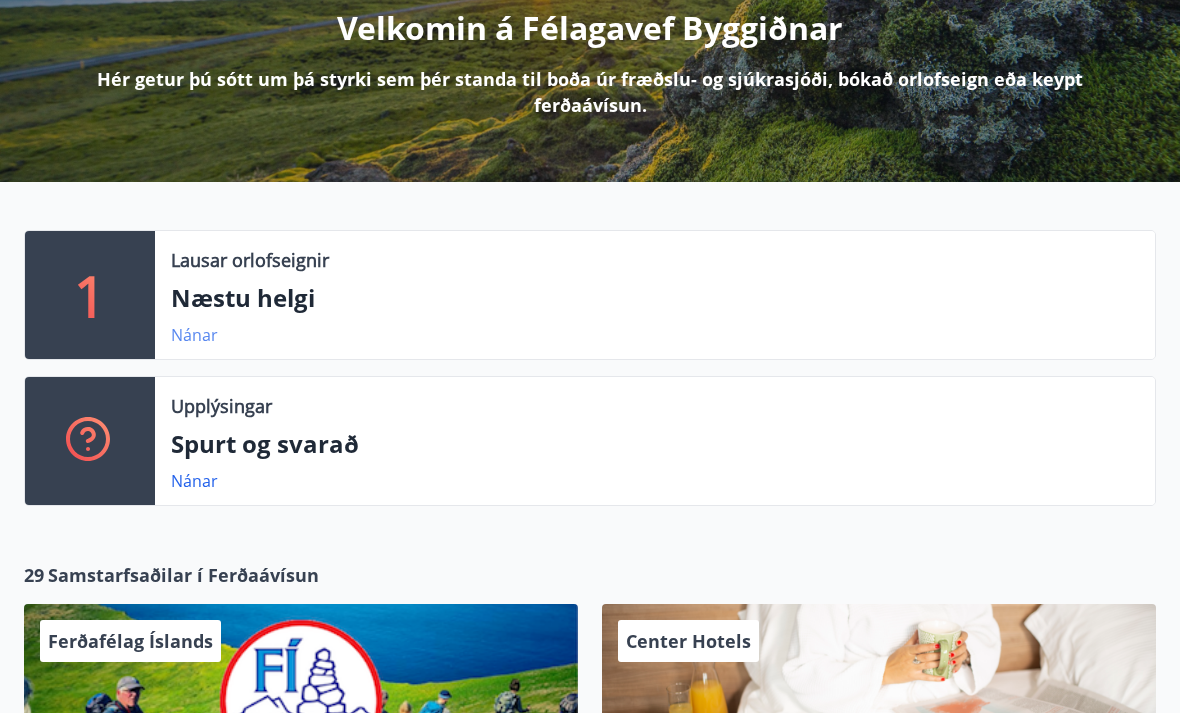 click on "Nánar" at bounding box center (194, 335) 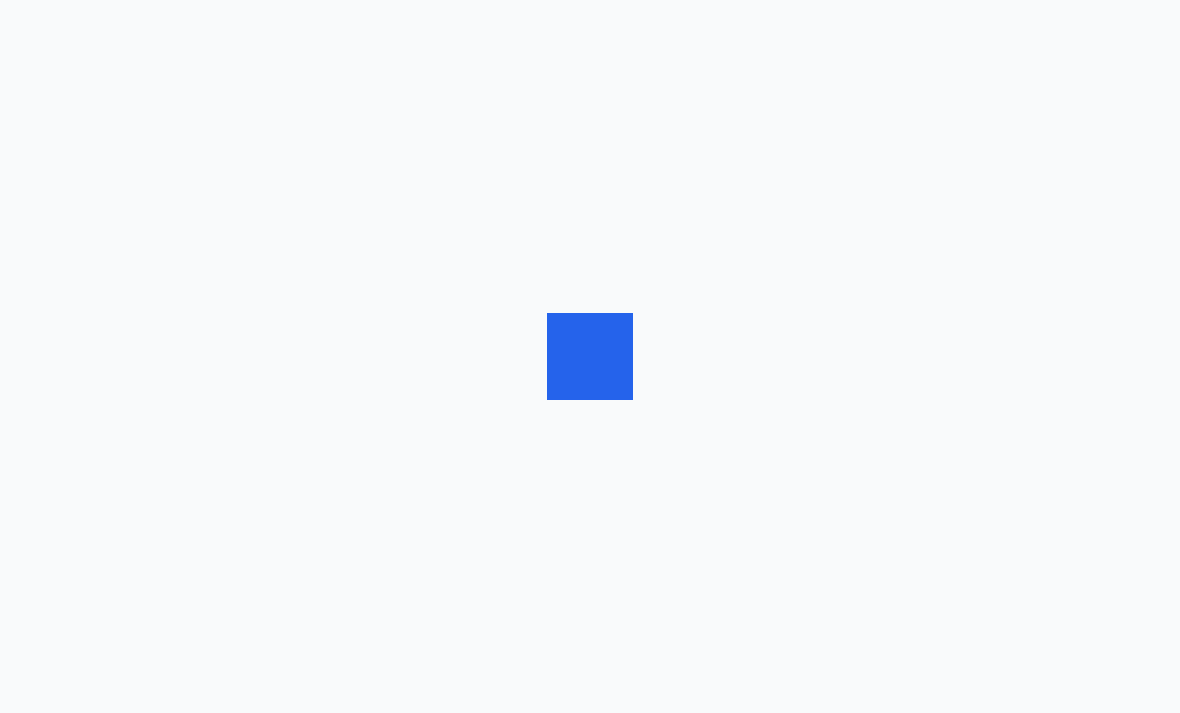 scroll, scrollTop: 0, scrollLeft: 0, axis: both 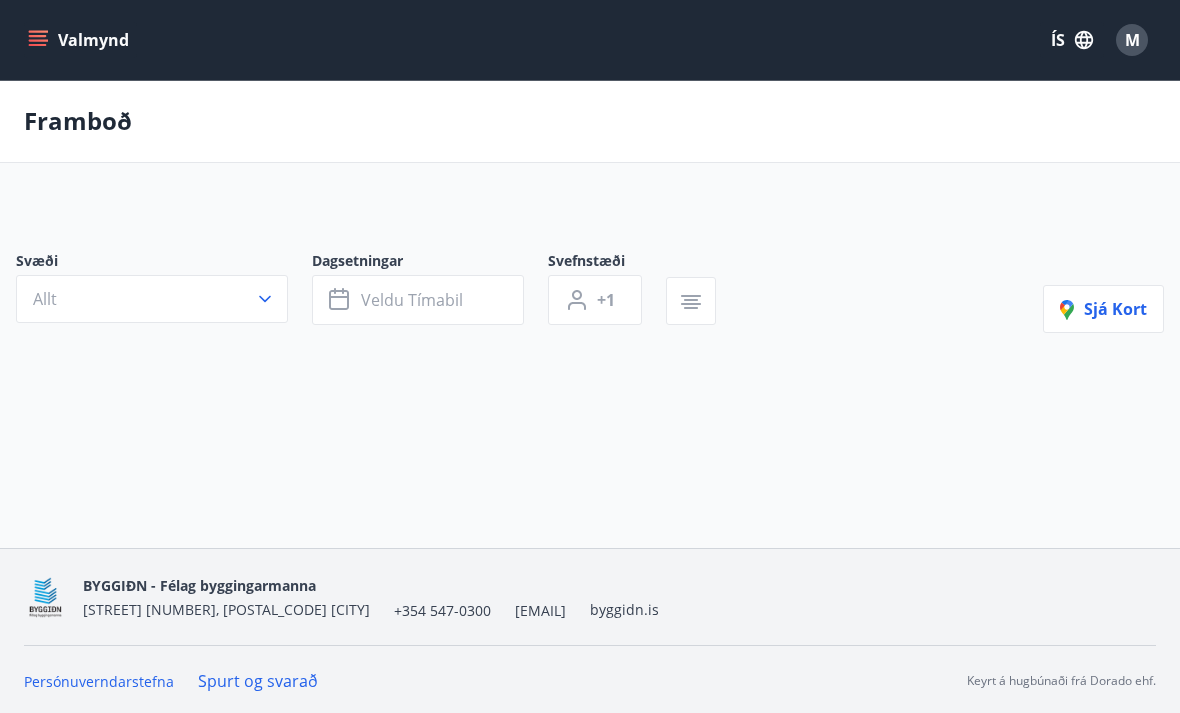 type on "*" 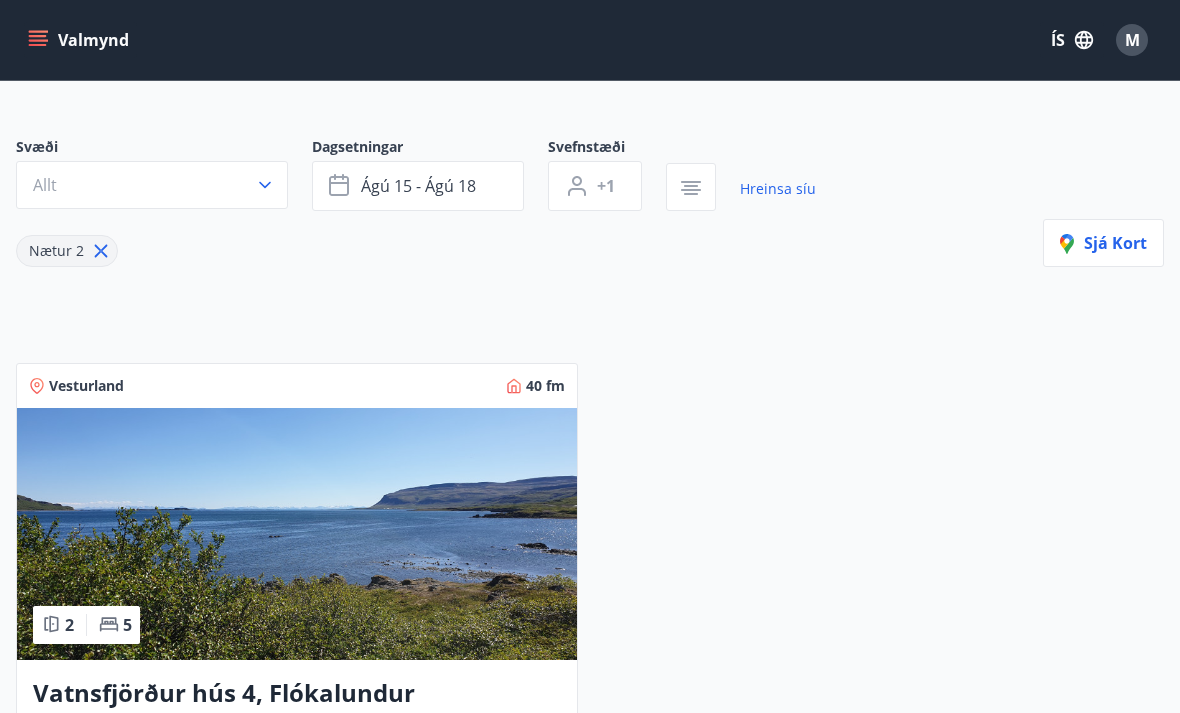 scroll, scrollTop: 0, scrollLeft: 0, axis: both 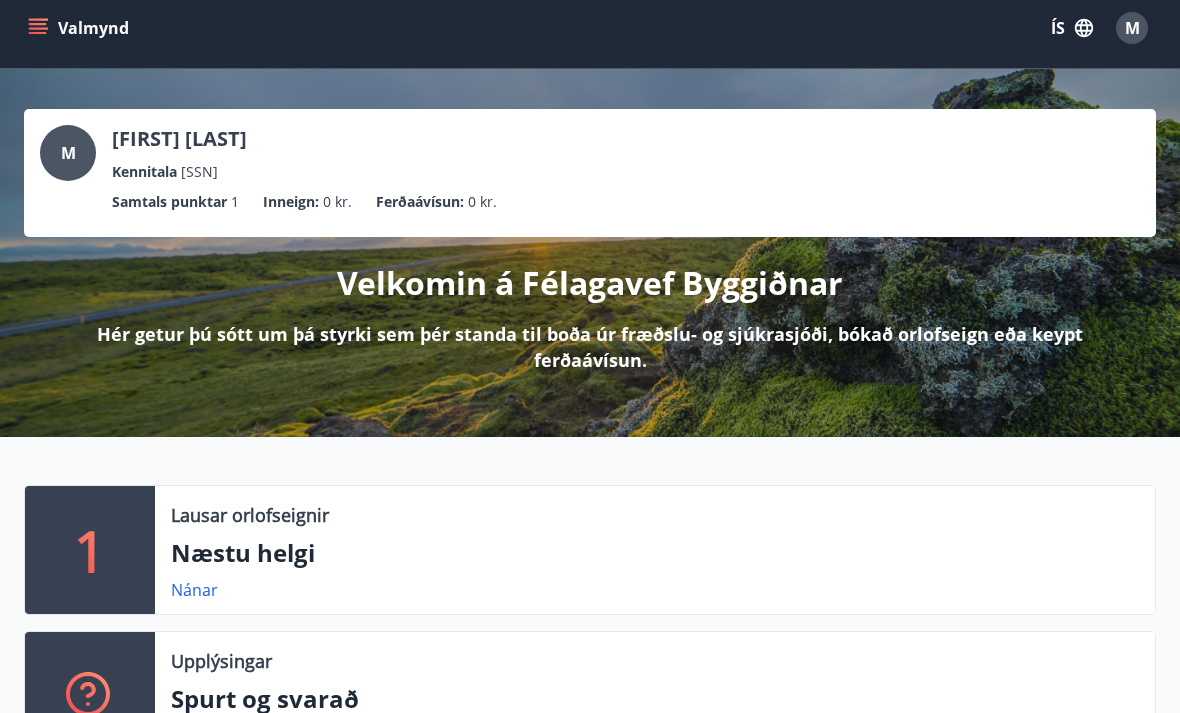 click on "M Michal Baranowski Kennitala 050596-3549 Samtals punktar 1 Inneign : 0 kr. Ferðaávísun : 0 kr. Velkomin á Félagavef Byggiðnar Hér getur þú sótt um þá styrki sem þér standa til boða úr fræðslu- og sjúkrasjóði, bókað orlofseign eða keypt ferðaávísun." at bounding box center (590, 253) 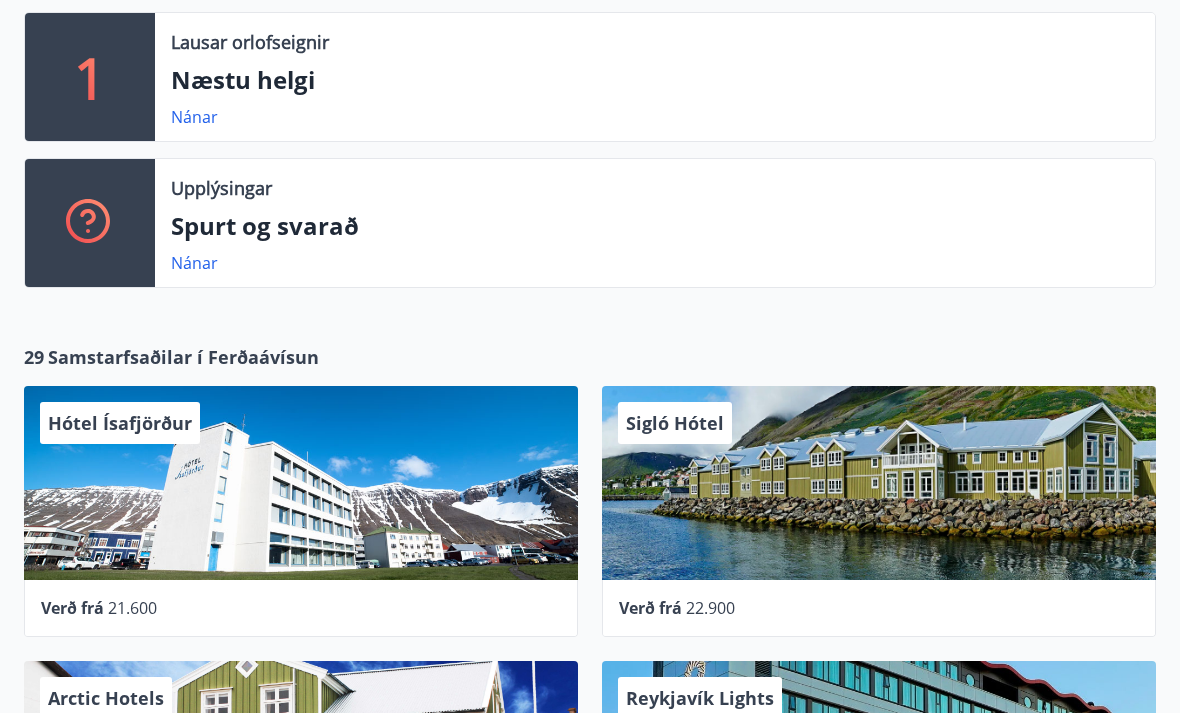 scroll, scrollTop: 485, scrollLeft: 0, axis: vertical 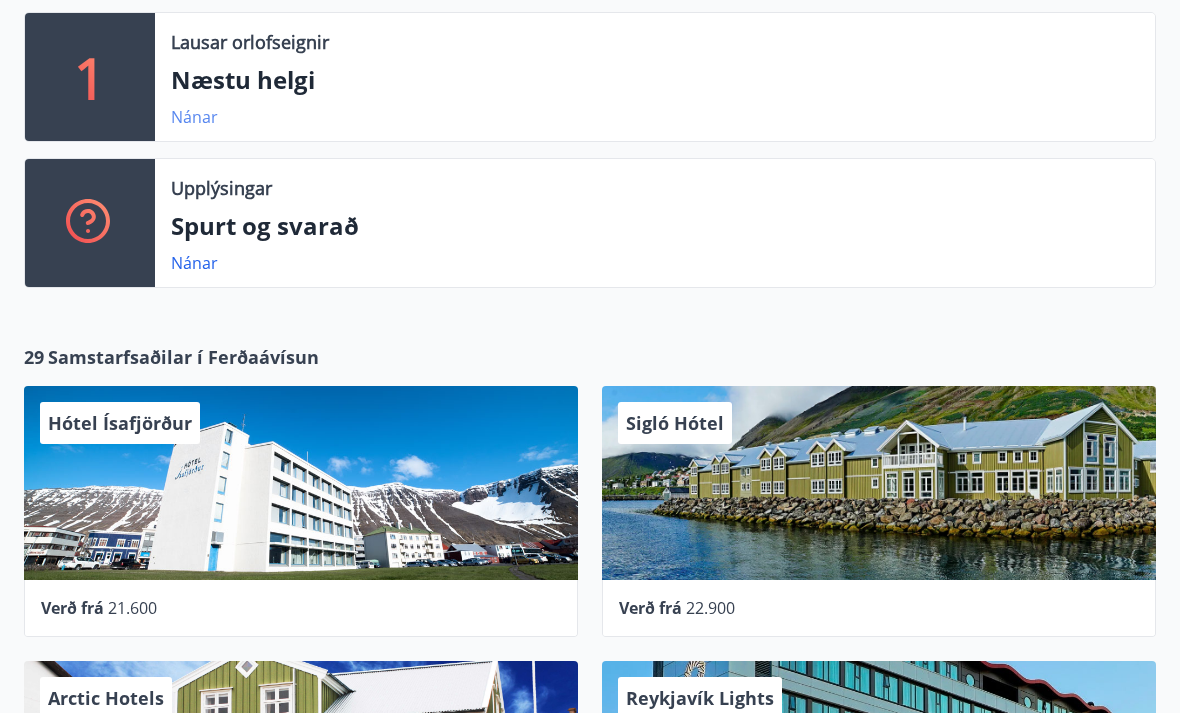 click on "Nánar" at bounding box center (194, 117) 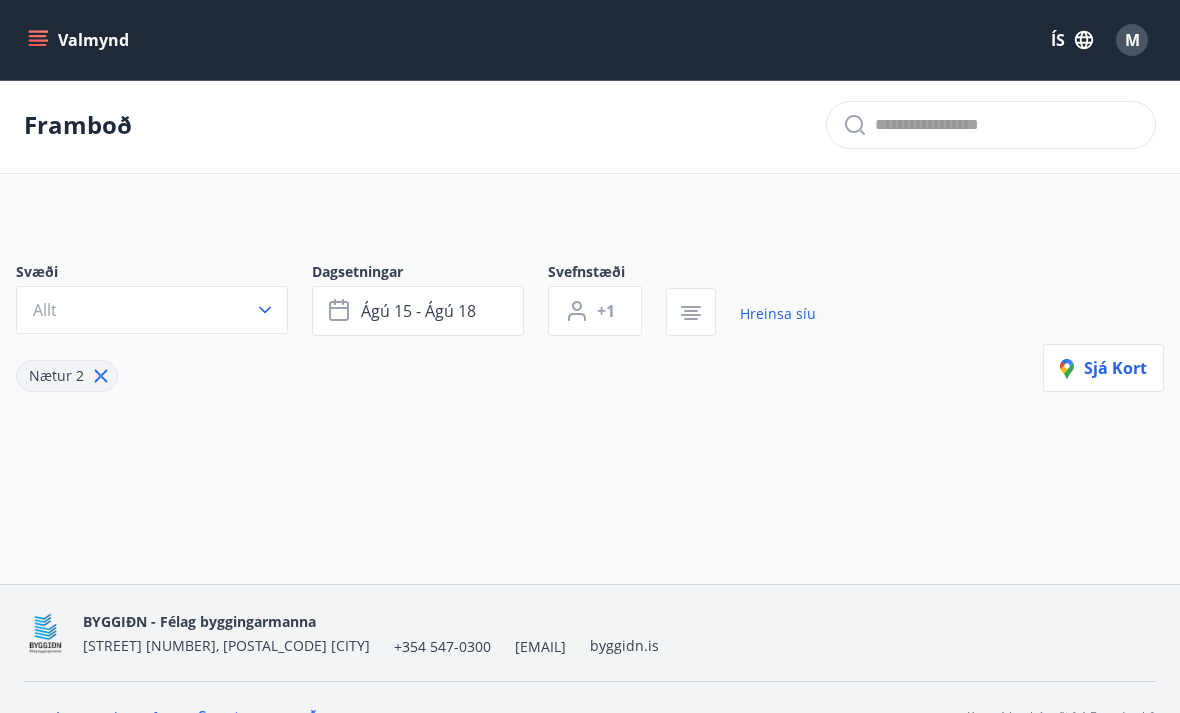 type on "*" 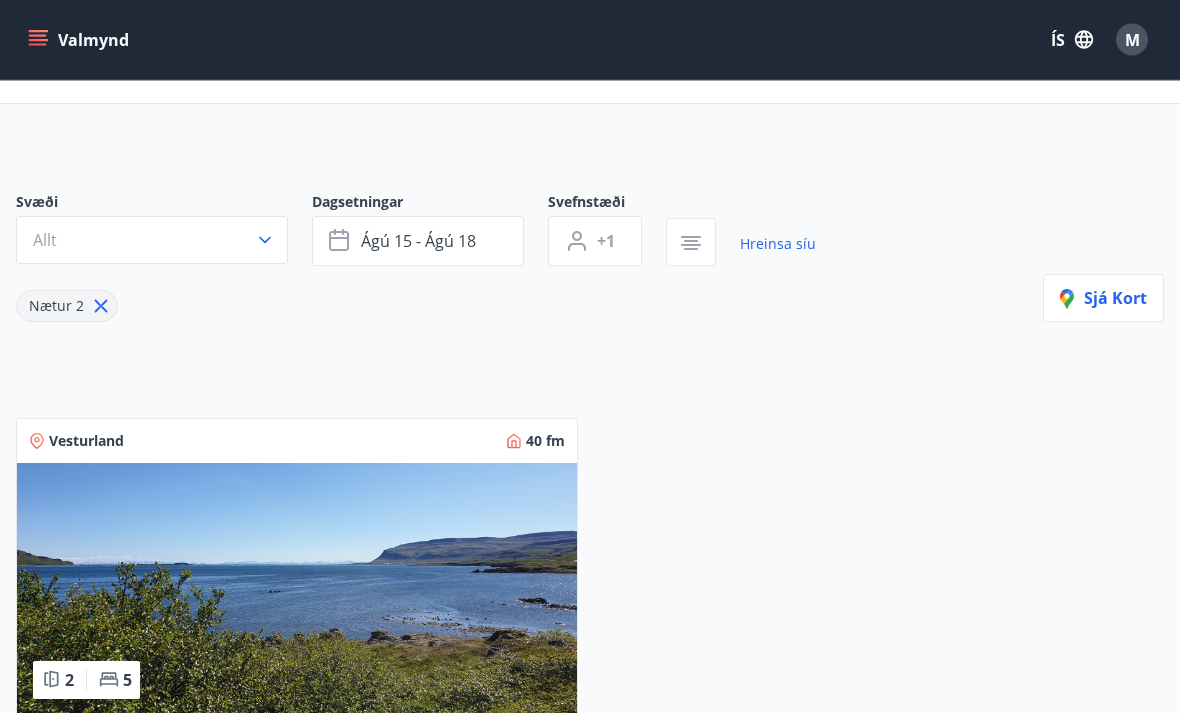 scroll, scrollTop: 0, scrollLeft: 0, axis: both 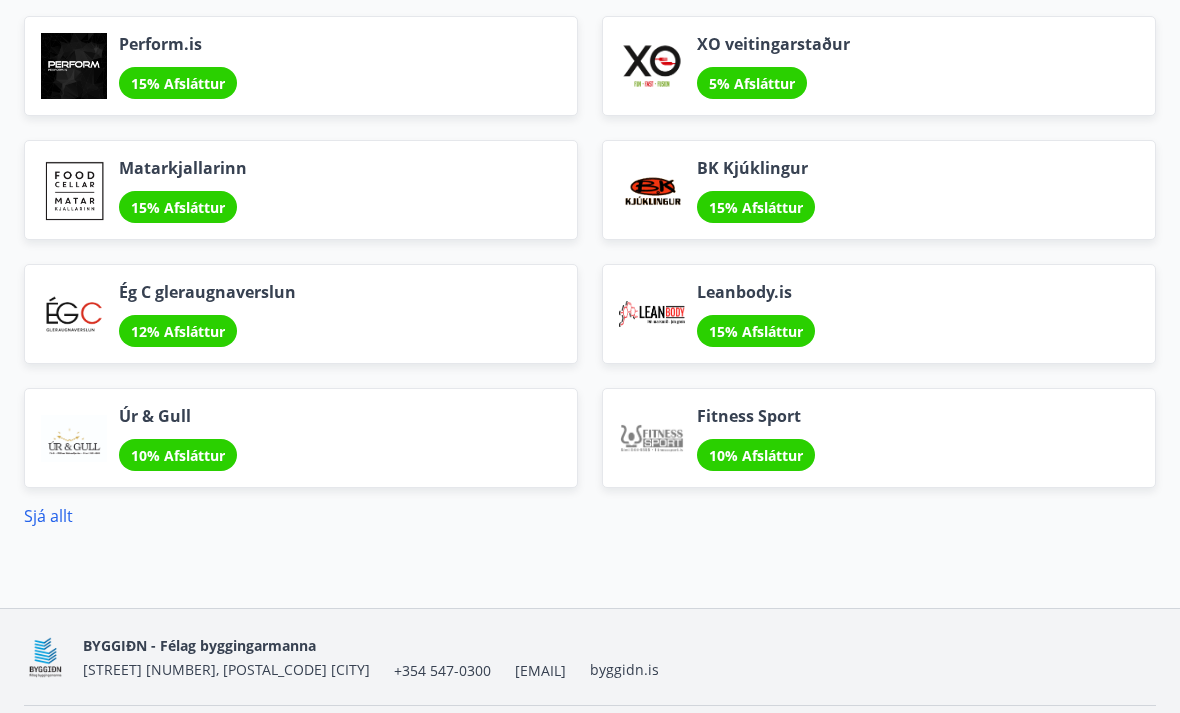 click on "Sjá allt" at bounding box center [590, 516] 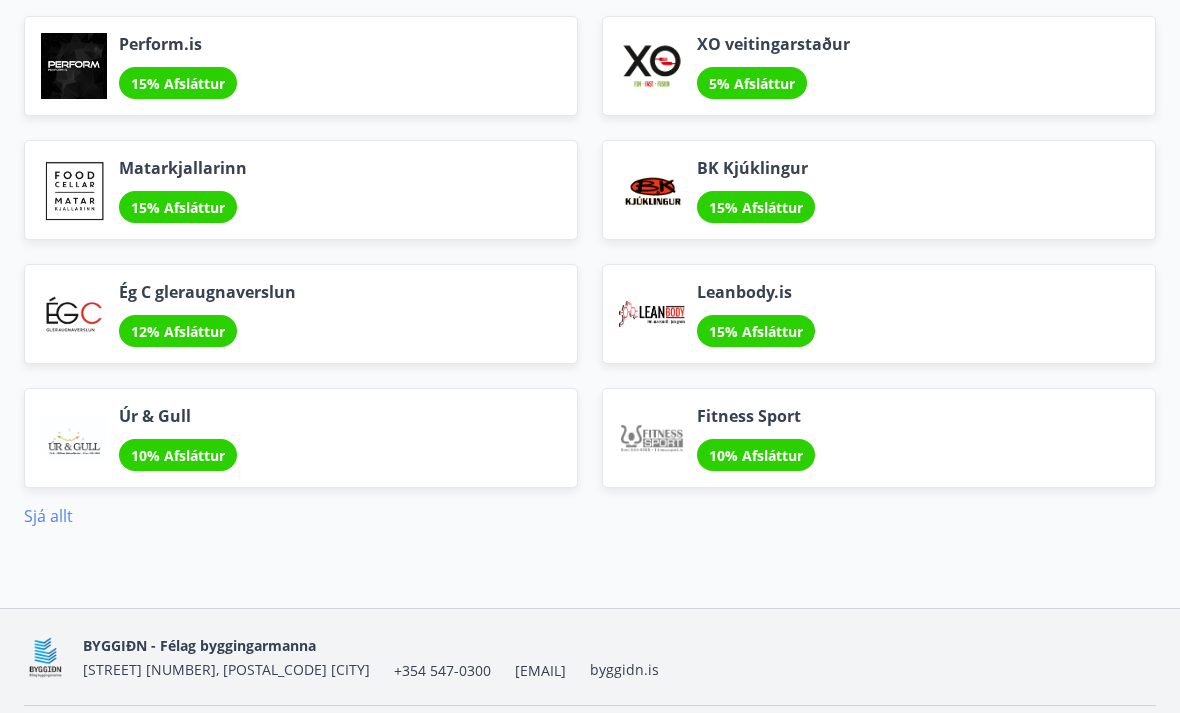 click on "Sjá allt" at bounding box center (48, 516) 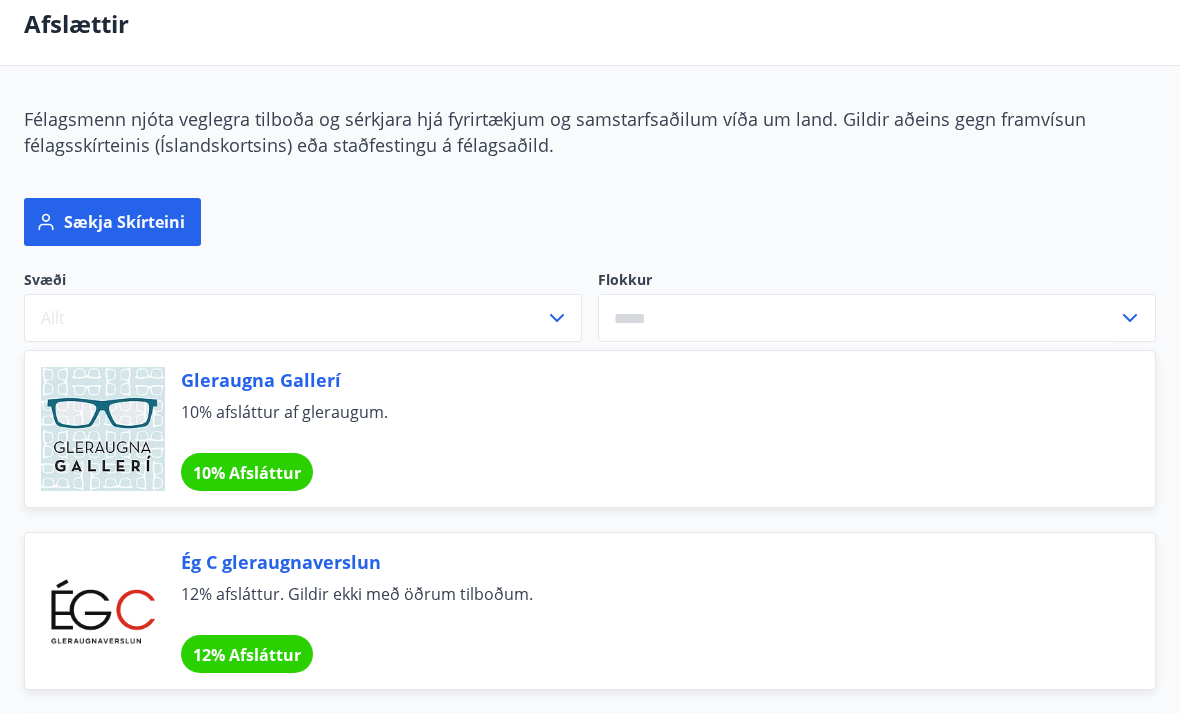 scroll, scrollTop: 0, scrollLeft: 0, axis: both 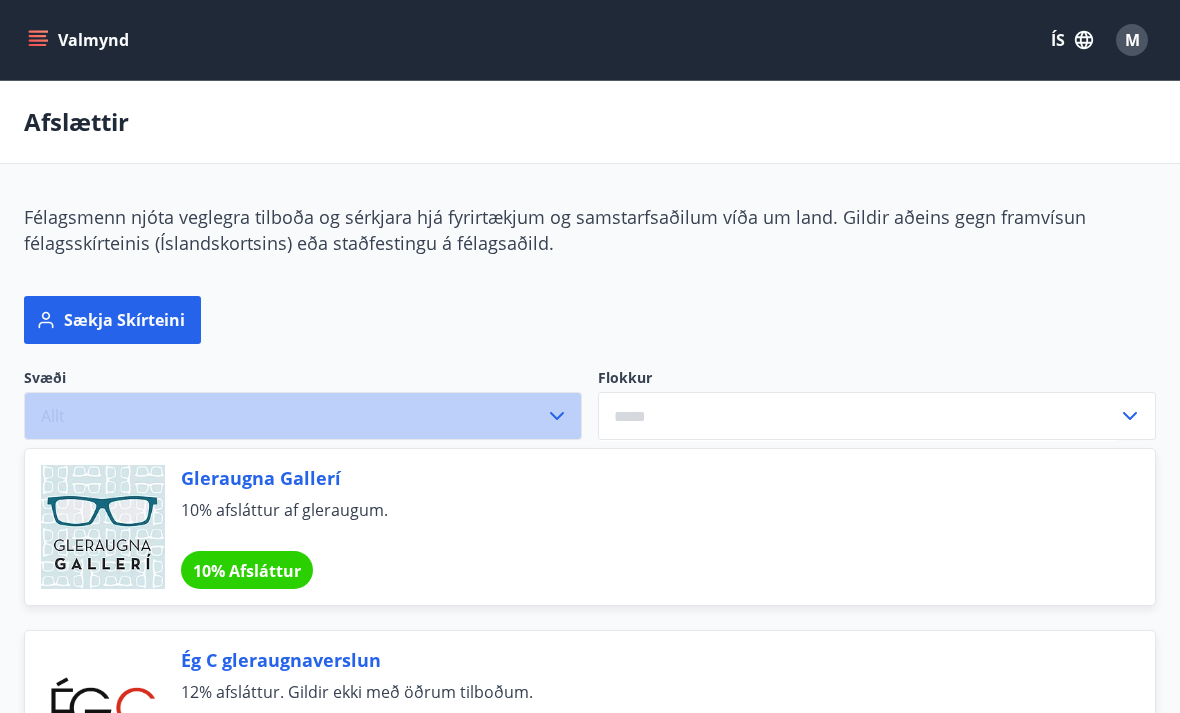 click 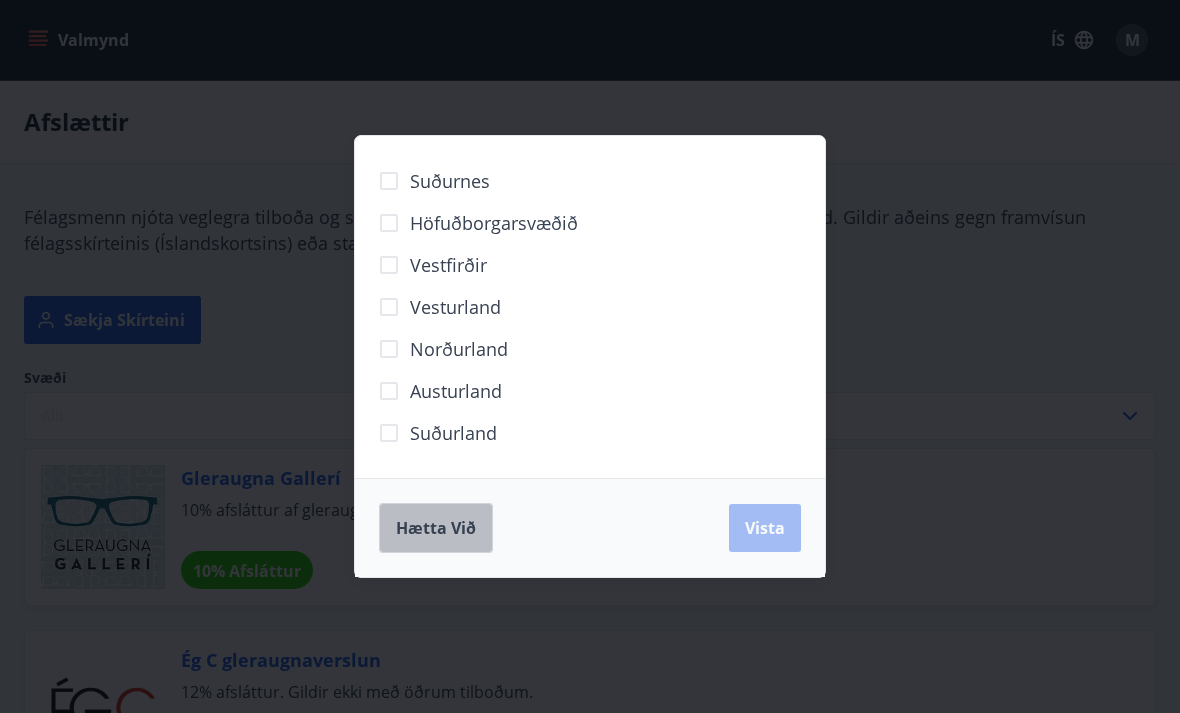 click on "Hætta við" at bounding box center (436, 528) 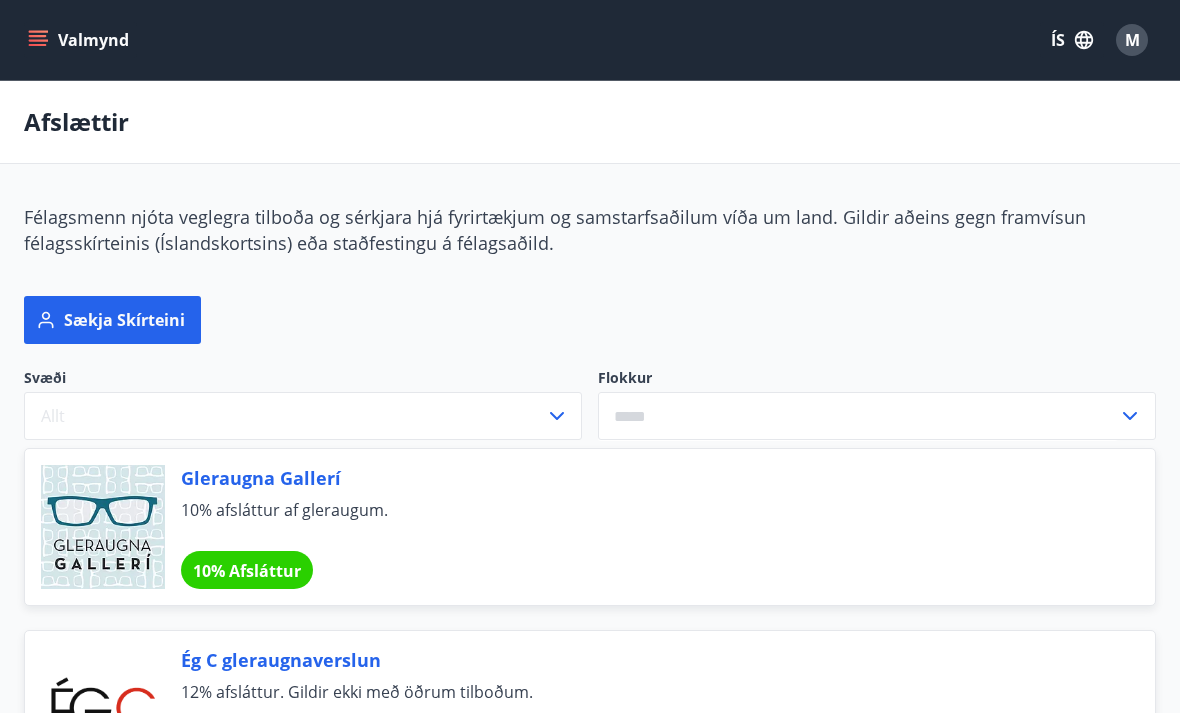 click at bounding box center [858, 416] 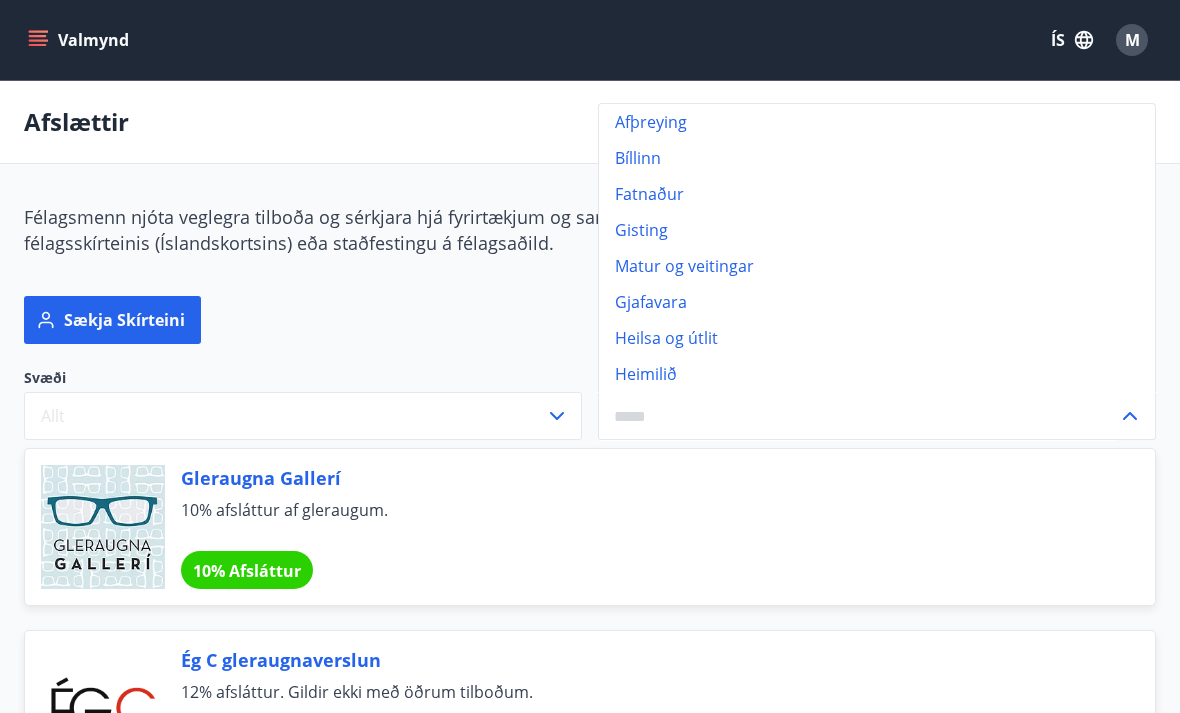 click 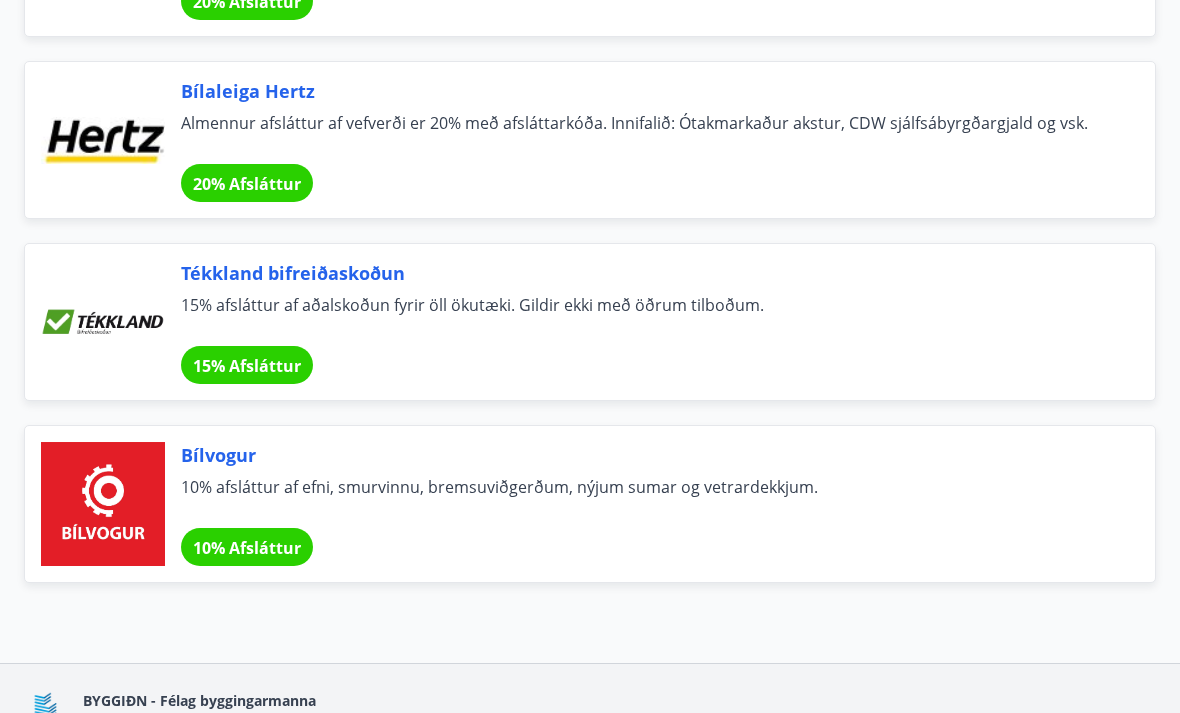 scroll, scrollTop: 13364, scrollLeft: 0, axis: vertical 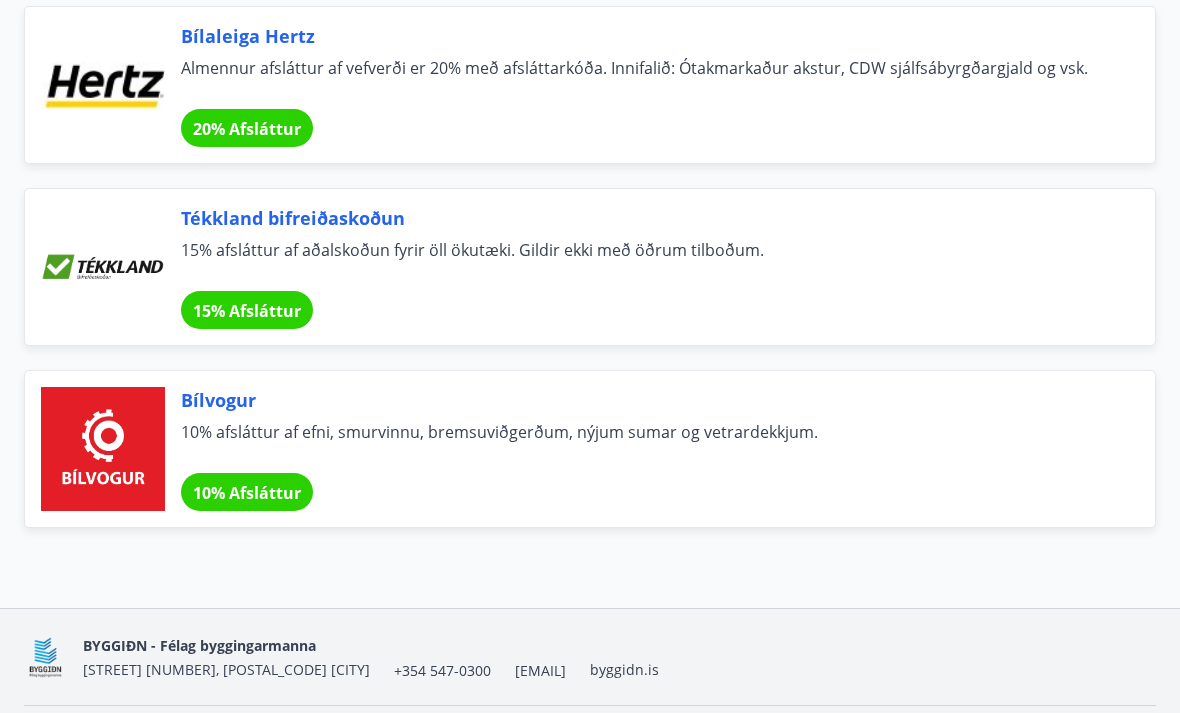 click on "Persónuverndarstefna" at bounding box center [99, 741] 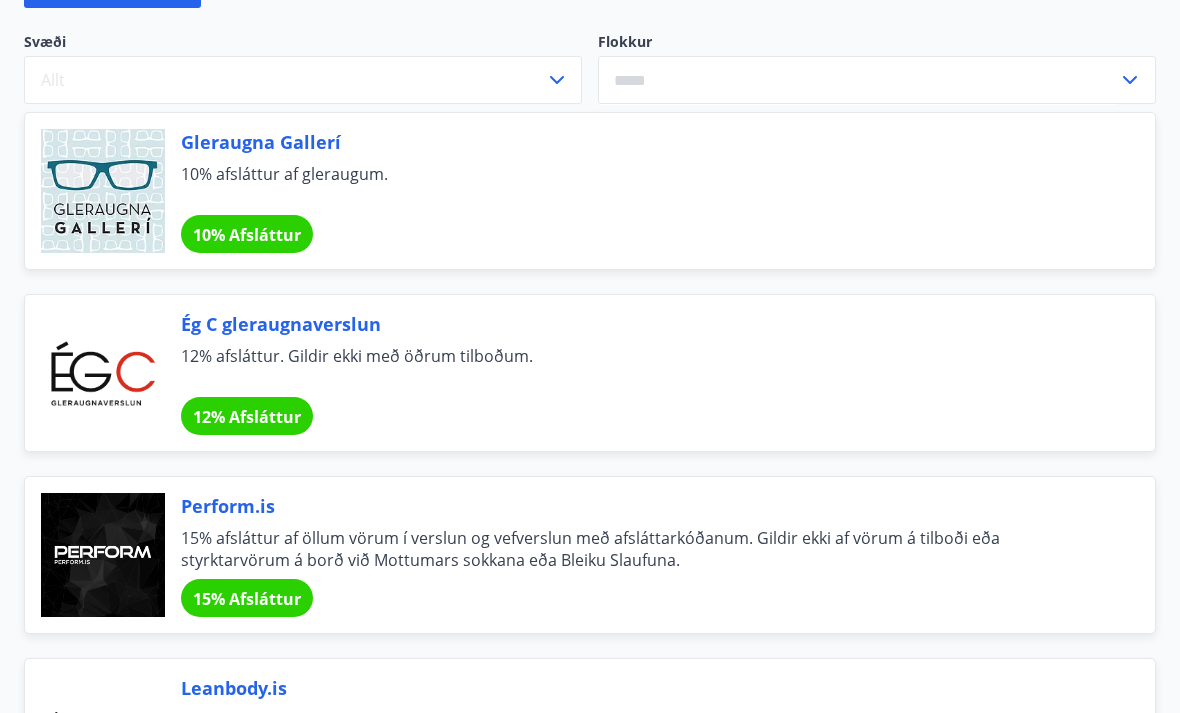 scroll, scrollTop: 0, scrollLeft: 0, axis: both 